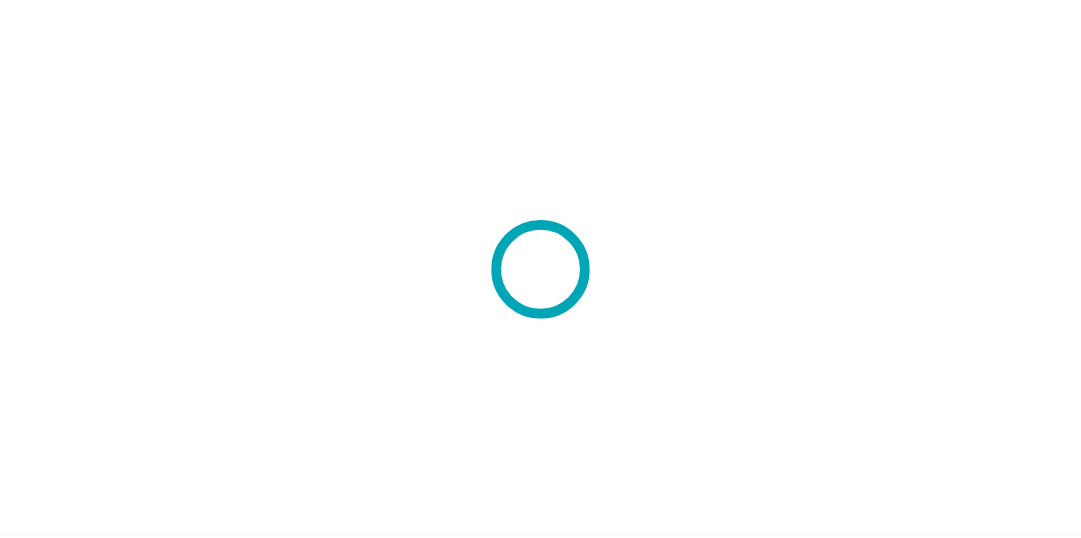 scroll, scrollTop: 0, scrollLeft: 0, axis: both 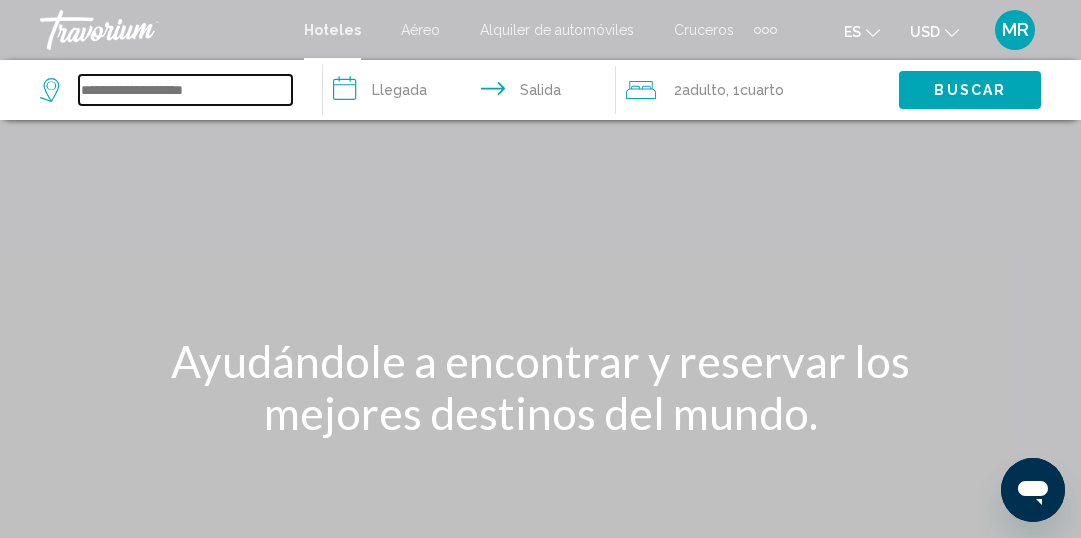 click at bounding box center (185, 90) 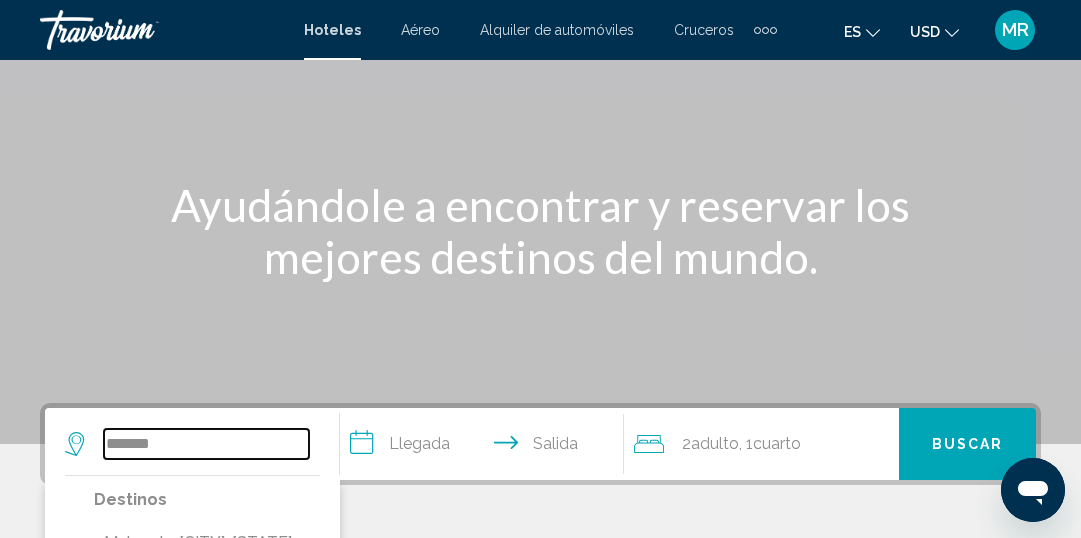 scroll, scrollTop: 300, scrollLeft: 0, axis: vertical 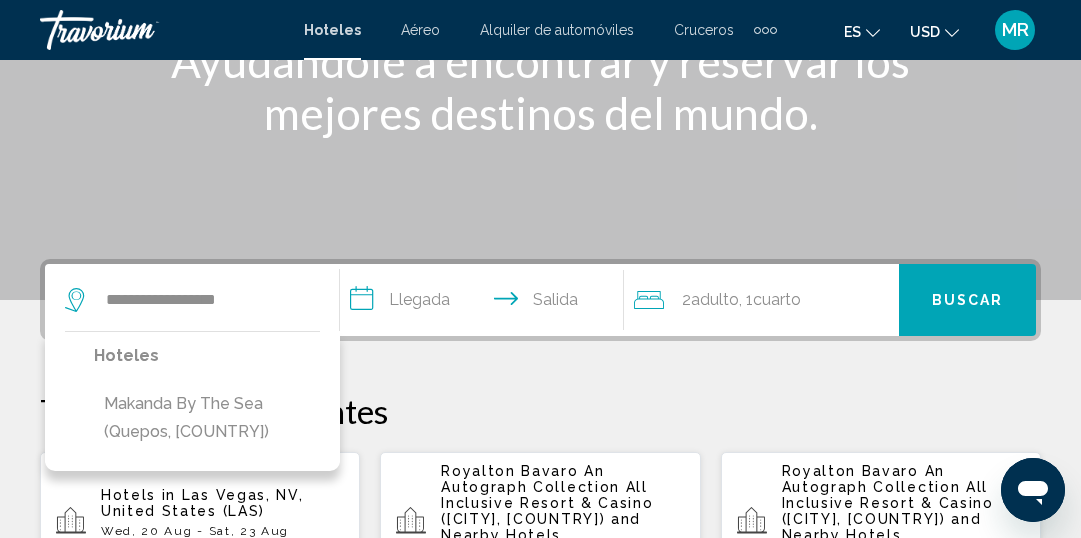 click on "Makanda by the Sea (Quepos, [COUNTRY])" at bounding box center [207, 418] 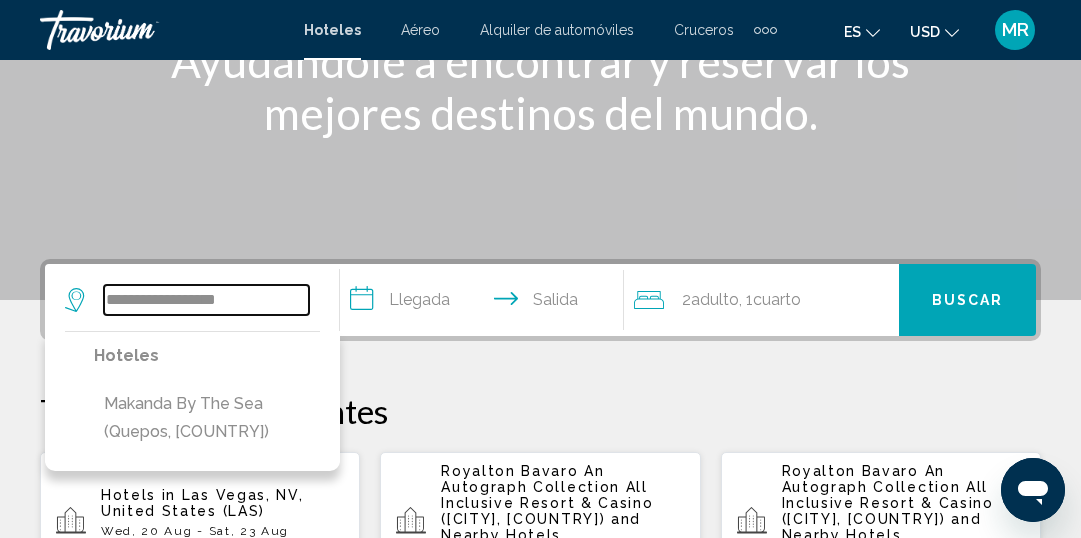 type on "**********" 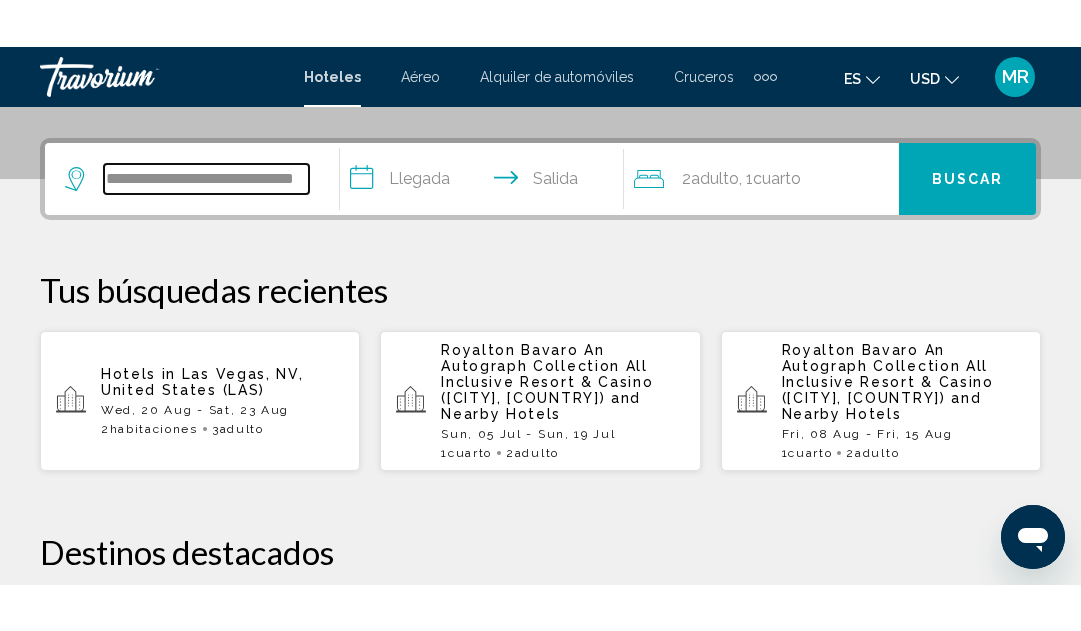 scroll, scrollTop: 494, scrollLeft: 0, axis: vertical 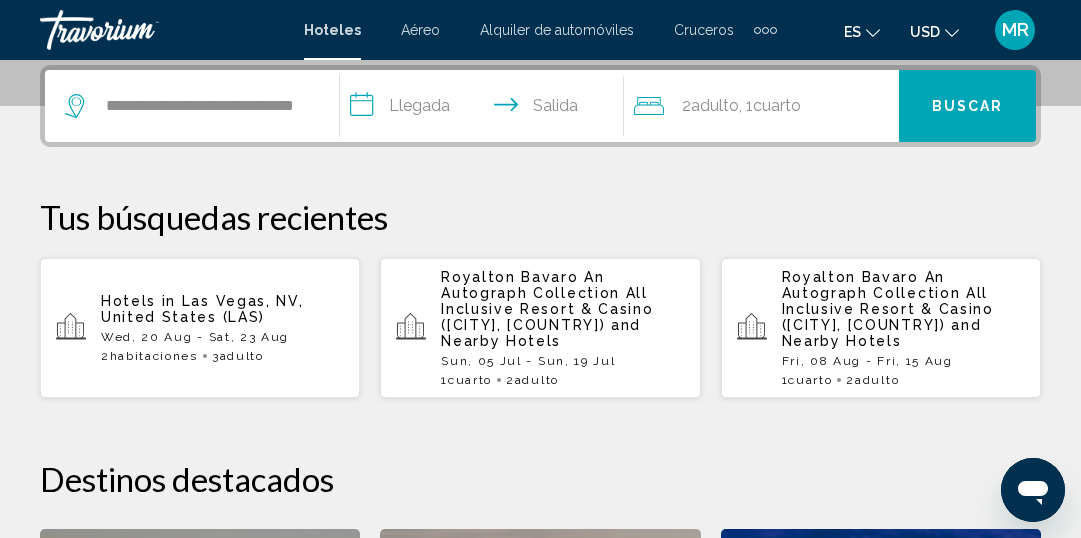 click on "**********" at bounding box center (486, 109) 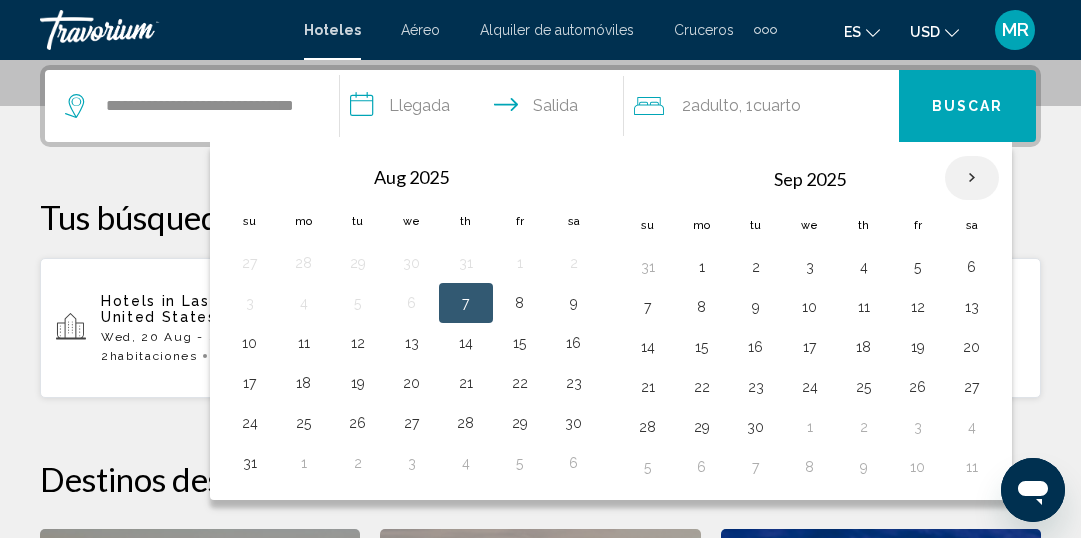 click at bounding box center (972, 178) 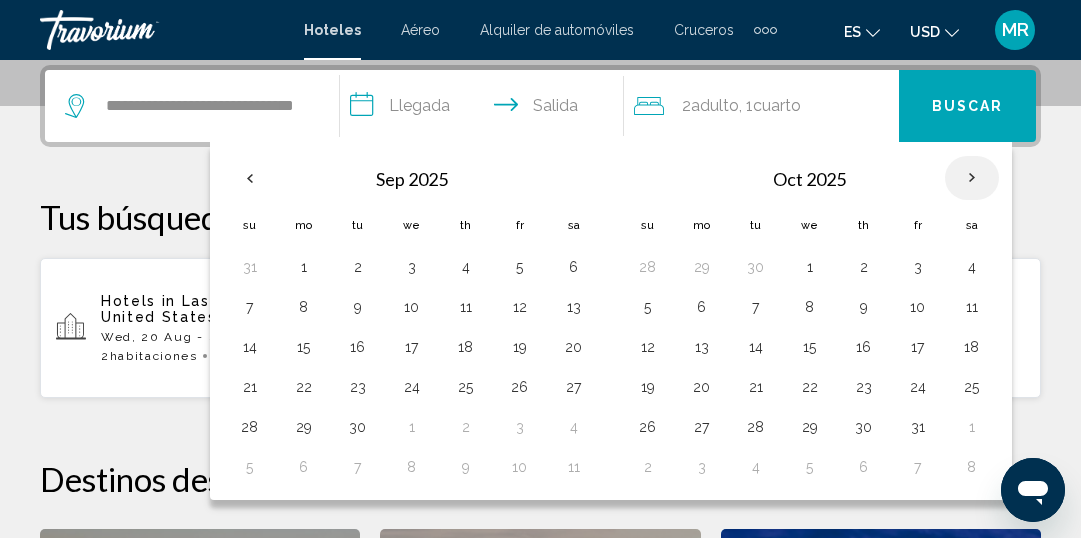 click at bounding box center (972, 178) 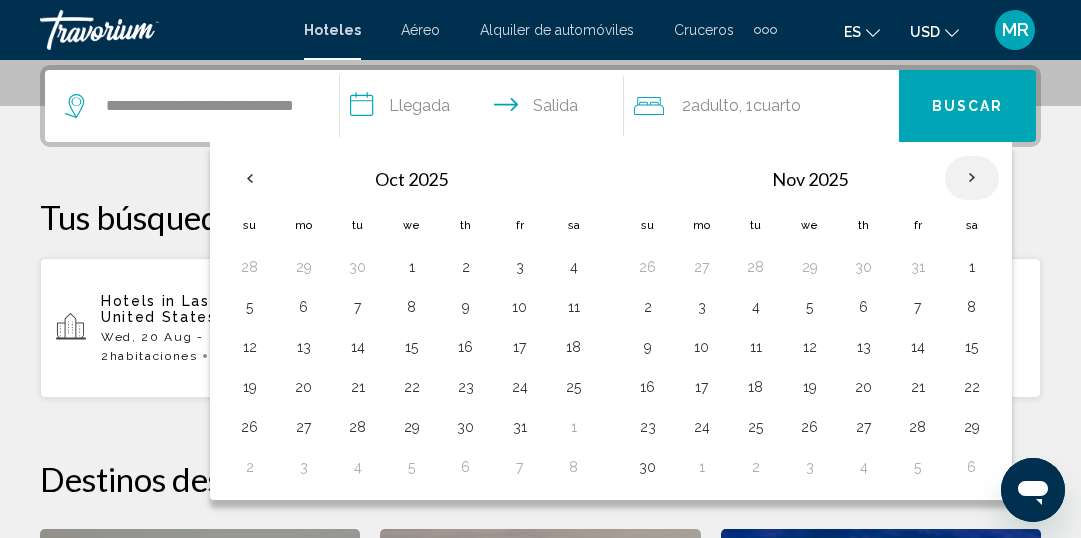 click at bounding box center [972, 178] 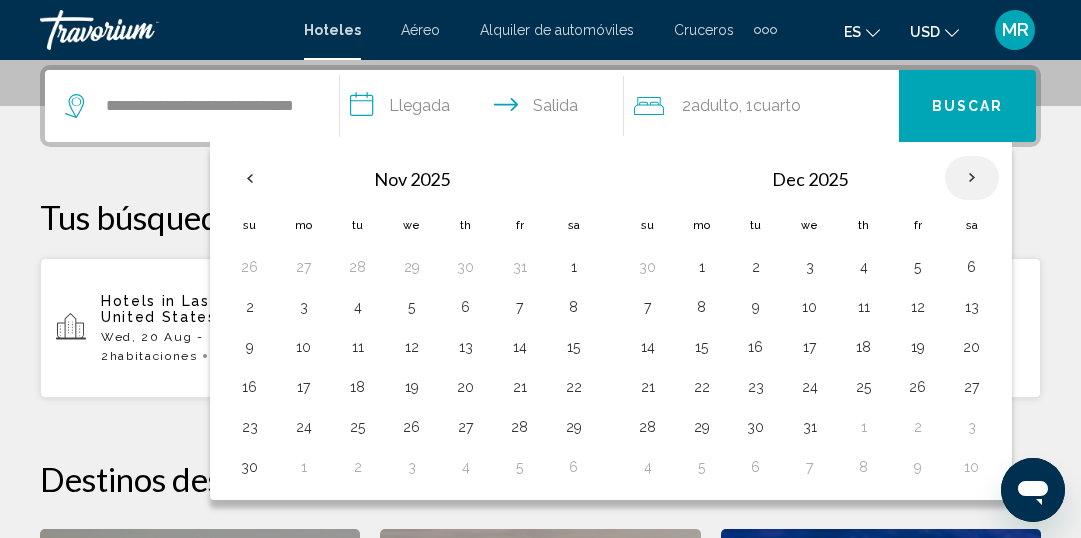 click at bounding box center (972, 178) 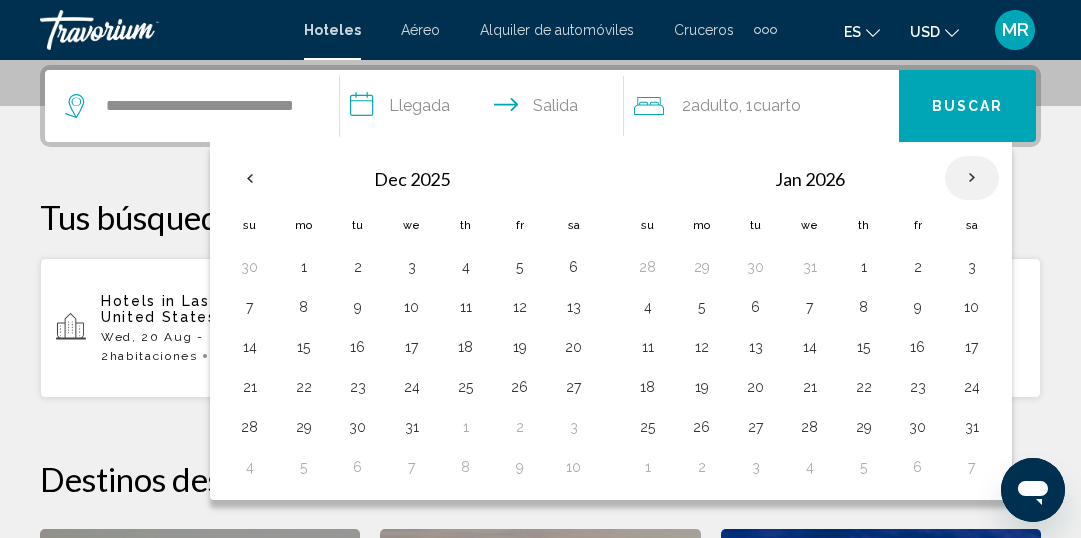 click at bounding box center [972, 178] 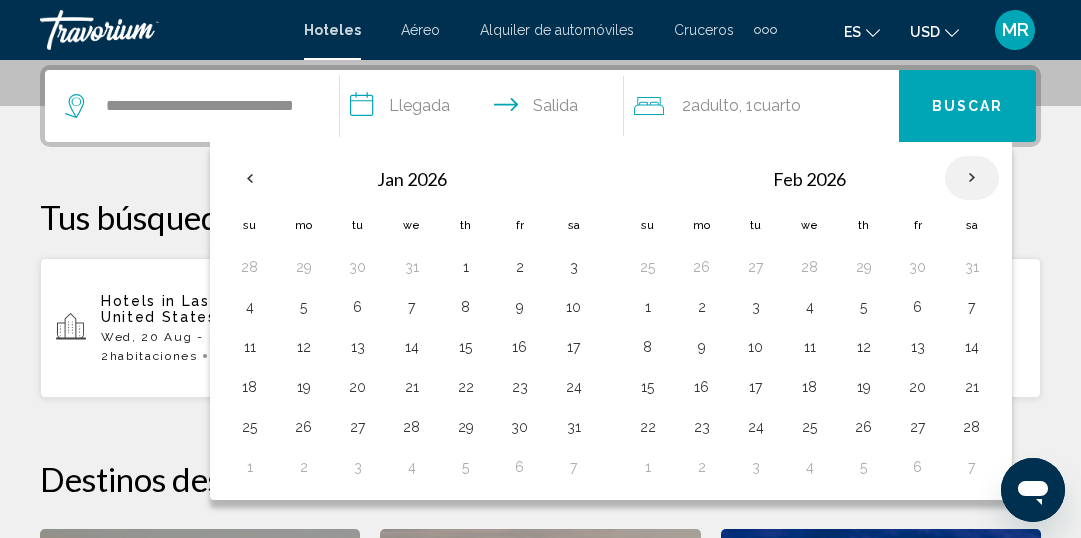 click at bounding box center [972, 178] 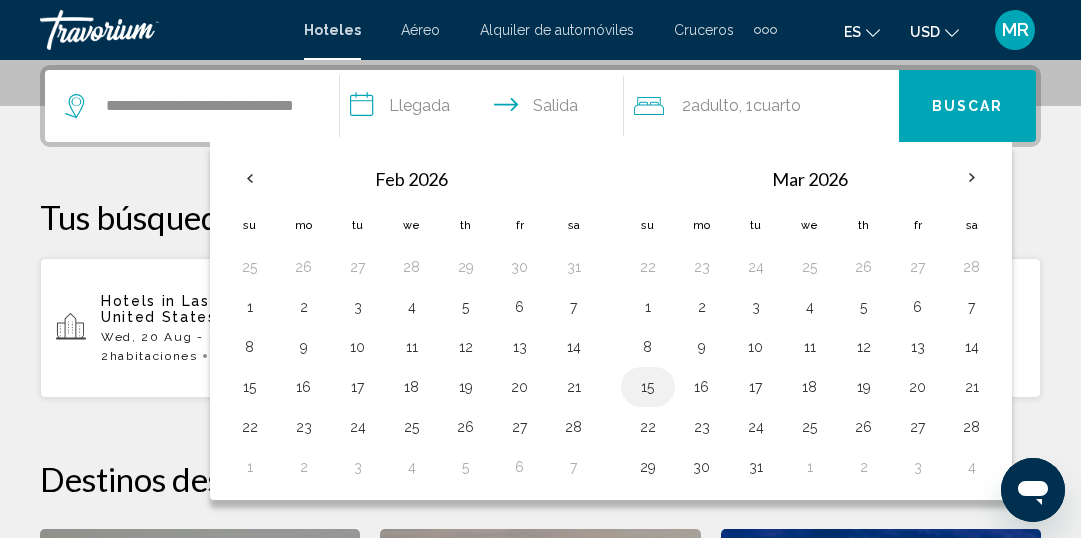 click on "15" at bounding box center [648, 387] 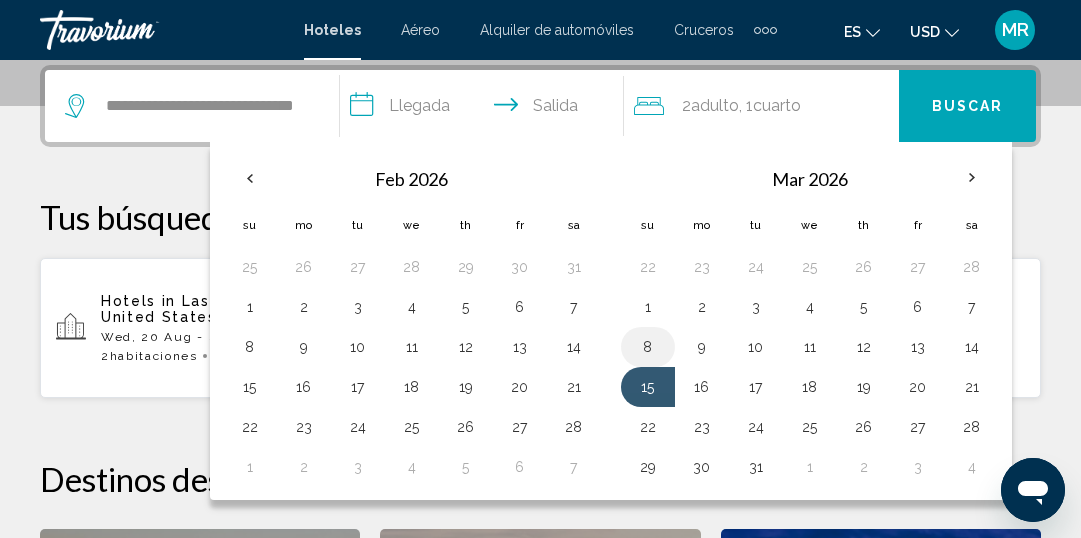 click on "8" at bounding box center [648, 347] 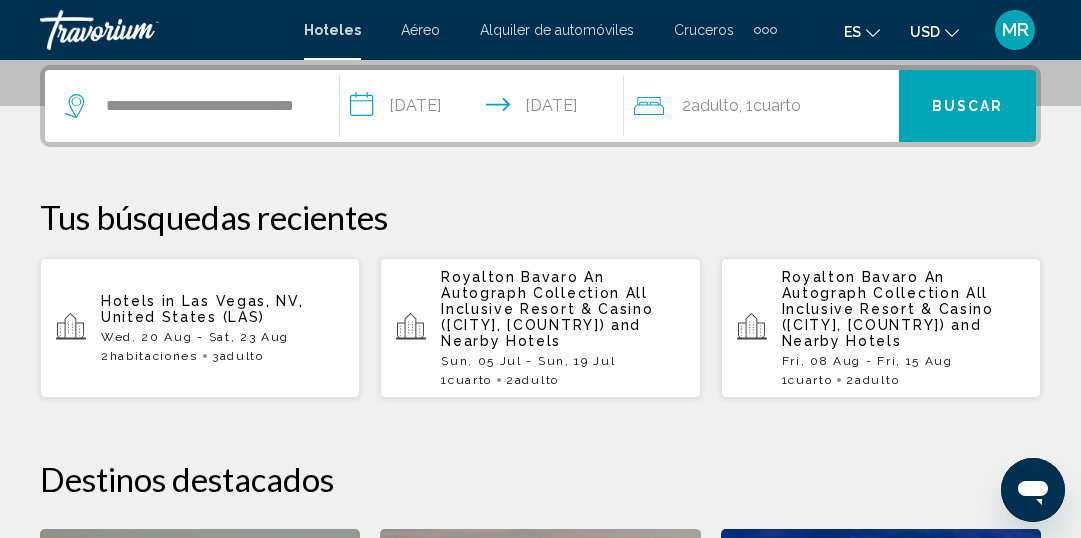 click on "**********" at bounding box center [486, 109] 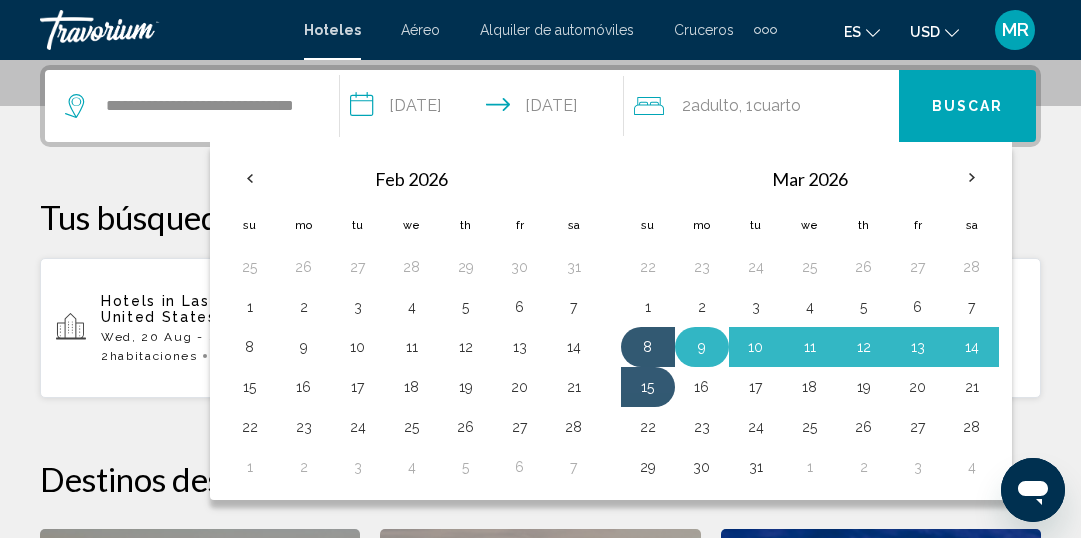click on "9" at bounding box center (702, 347) 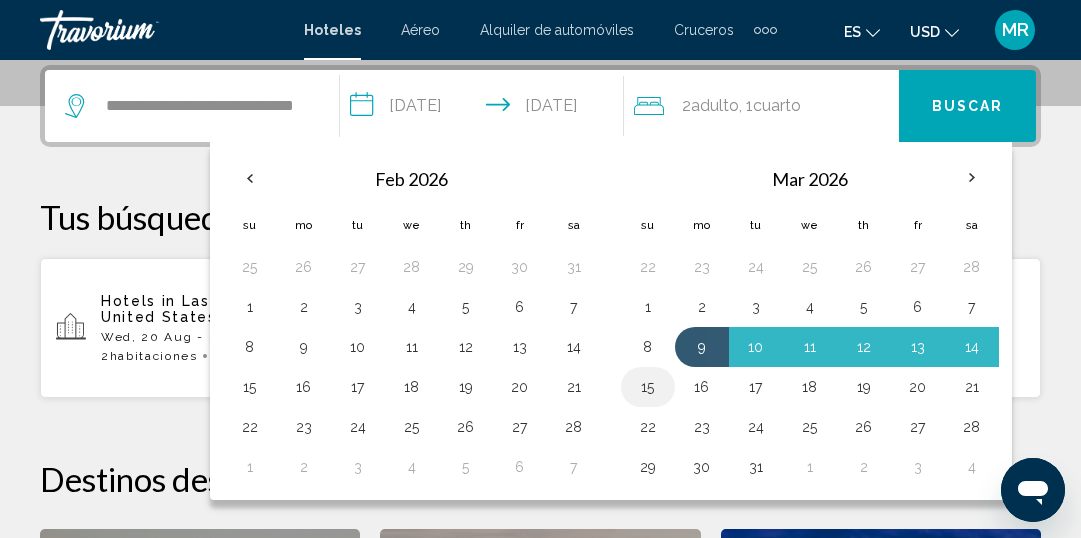 click on "15" at bounding box center [648, 387] 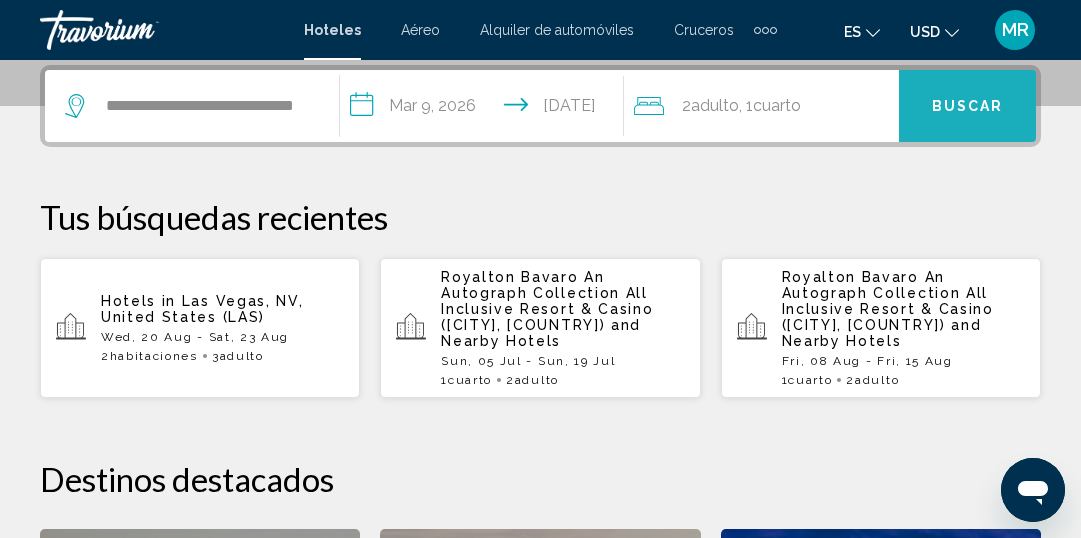 click on "Buscar" at bounding box center [967, 106] 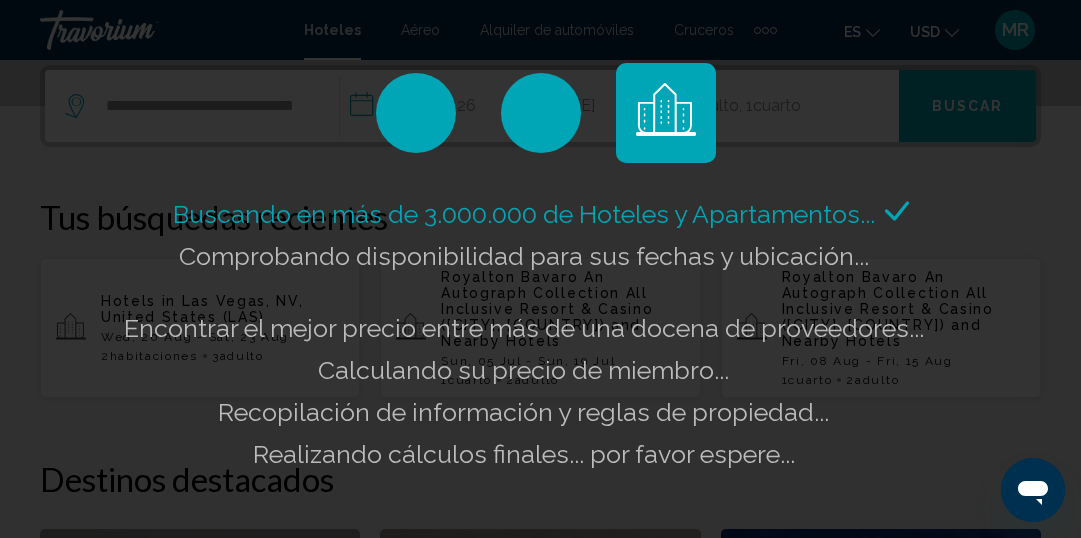 click on "Buscando en más de 3.000.000 de Hoteles y Apartamentos...
Comprobando disponibilidad para sus fechas y ubicación..." 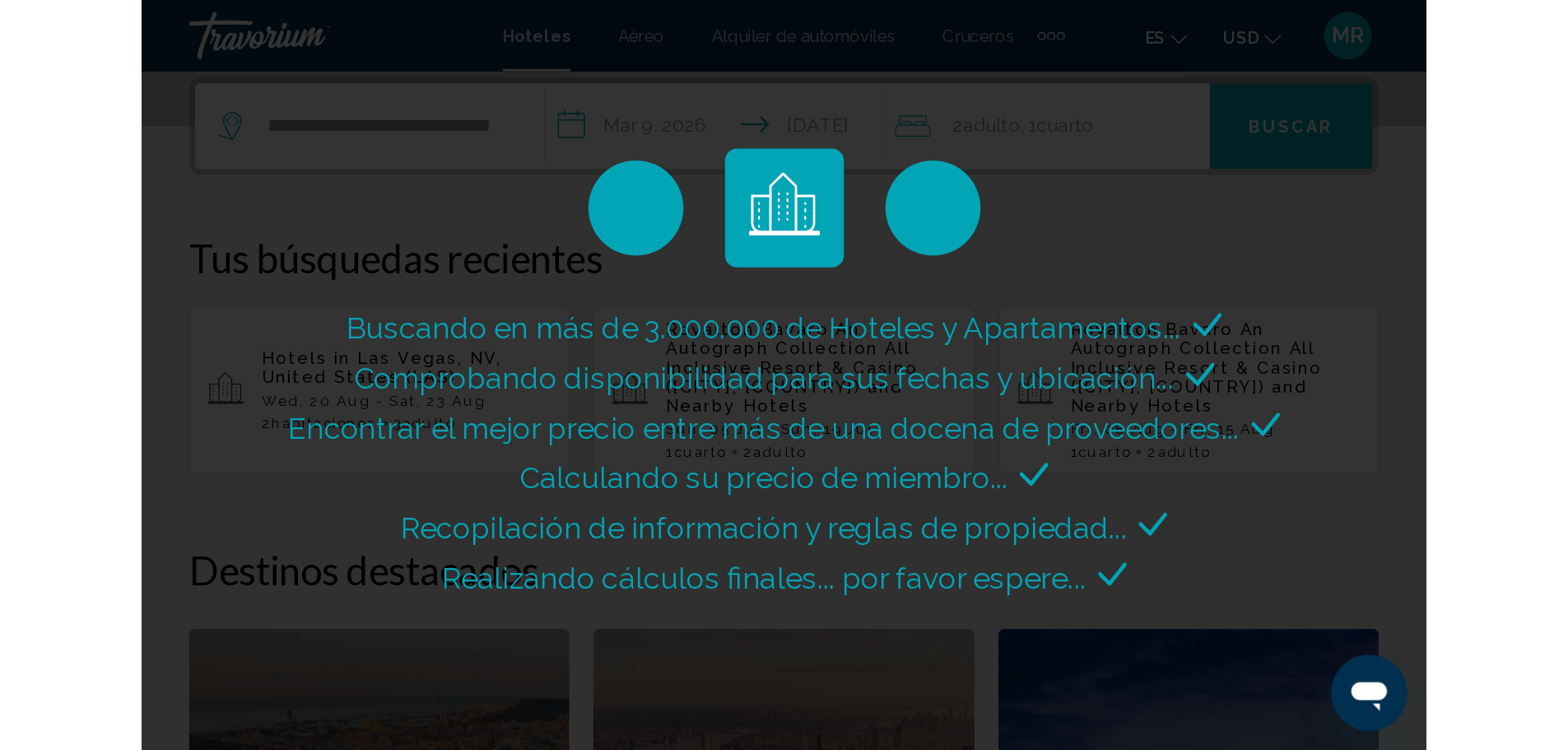 scroll, scrollTop: 0, scrollLeft: 0, axis: both 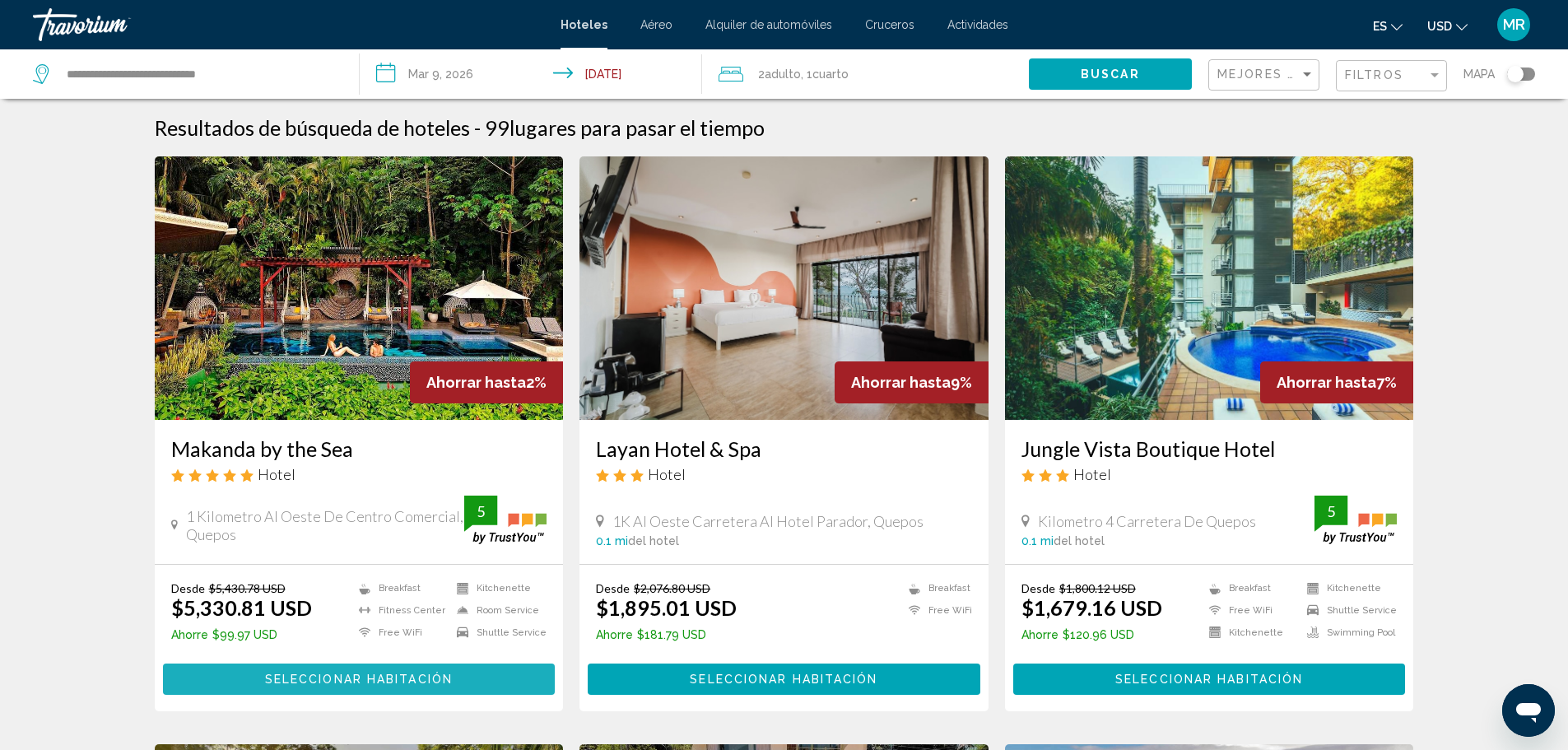 drag, startPoint x: 367, startPoint y: 680, endPoint x: 407, endPoint y: 668, distance: 41.76123 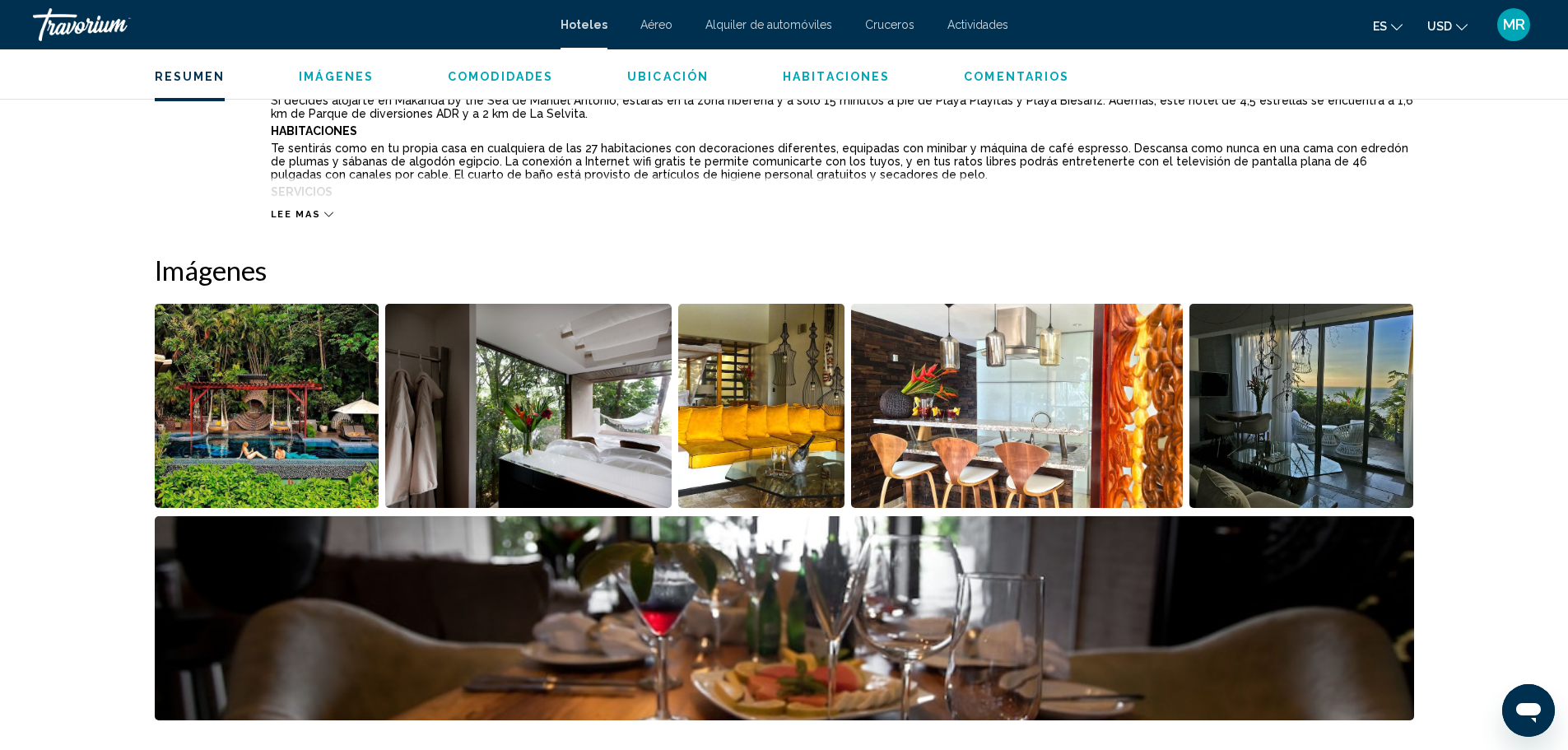 scroll, scrollTop: 659, scrollLeft: 0, axis: vertical 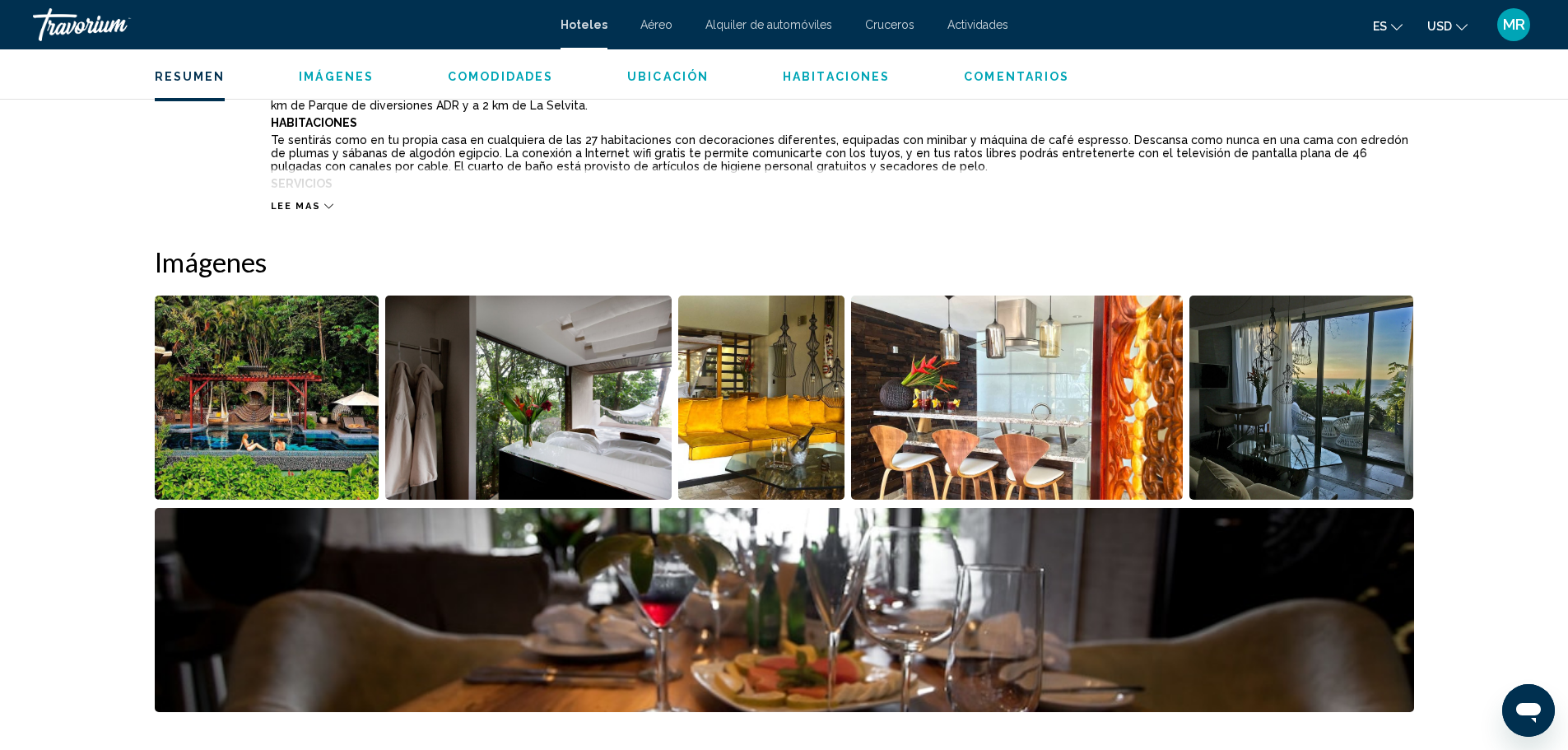 click at bounding box center [267, 398] 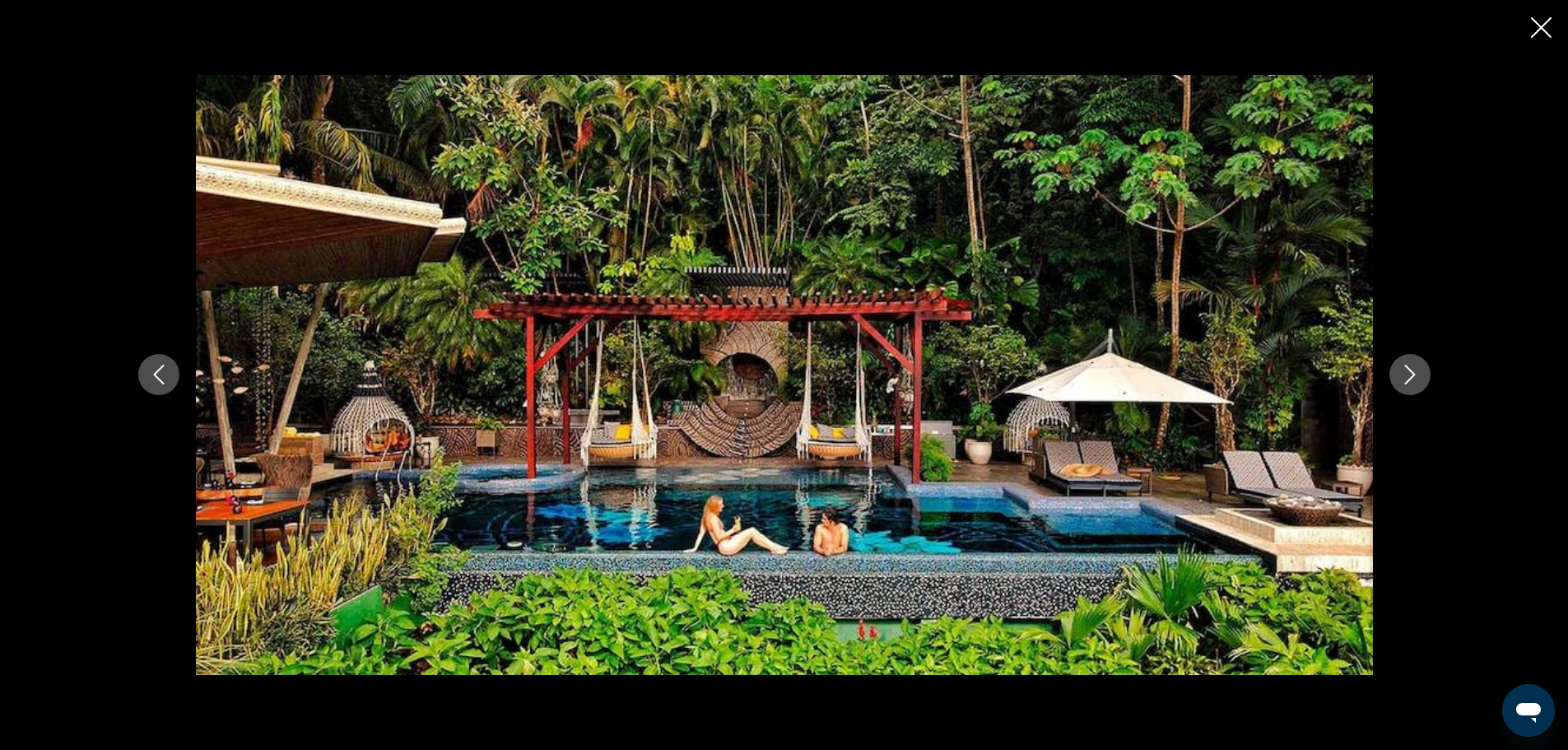 type 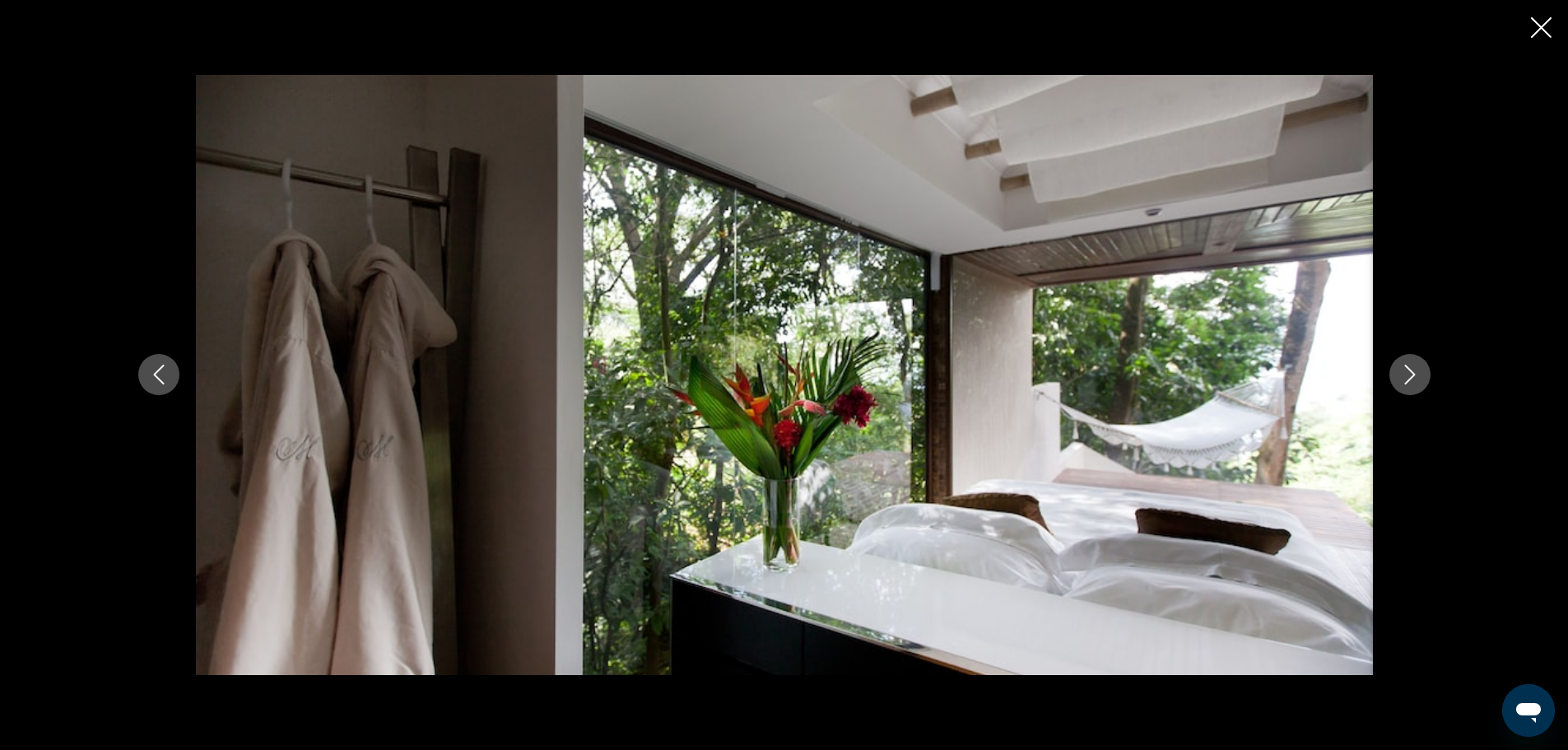 click 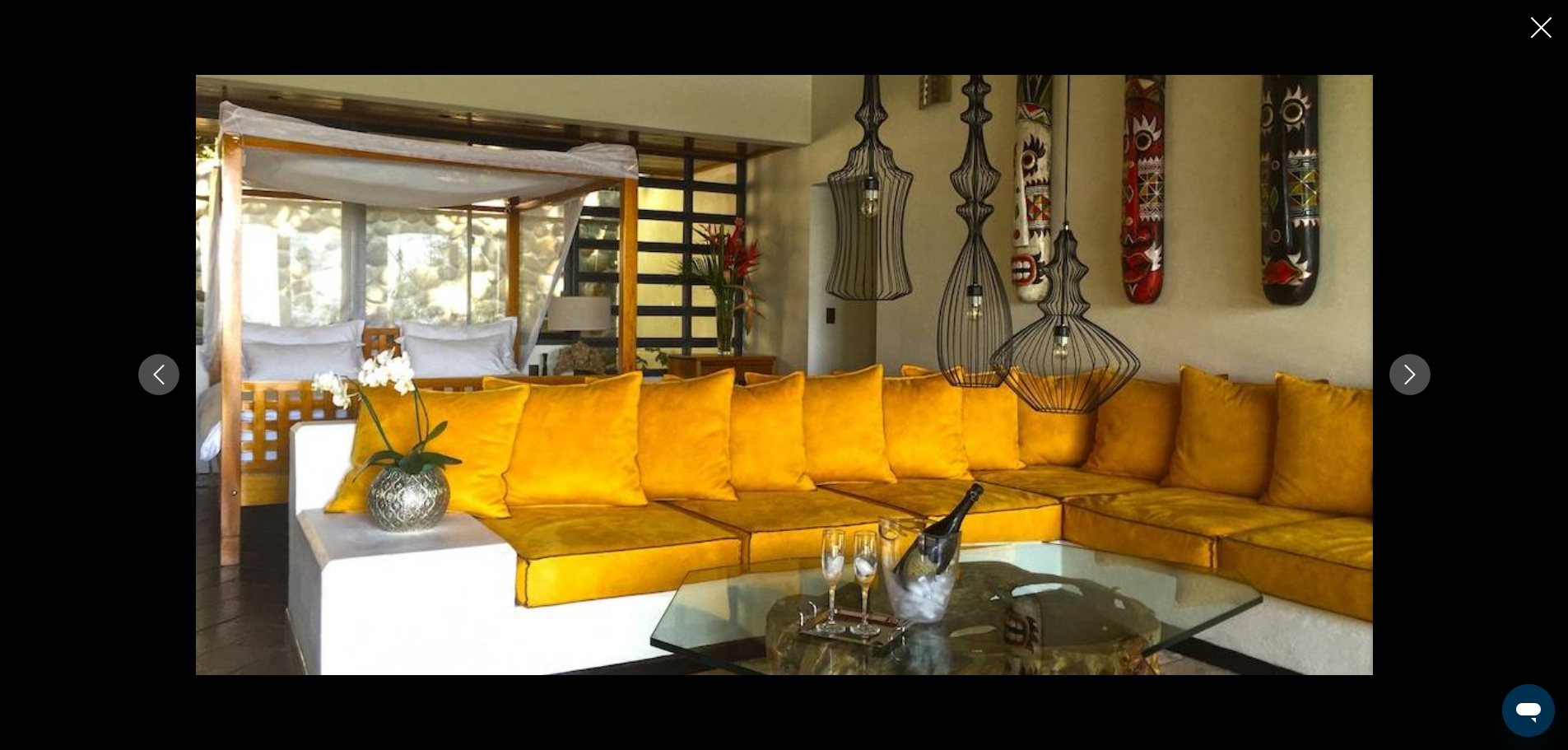 click 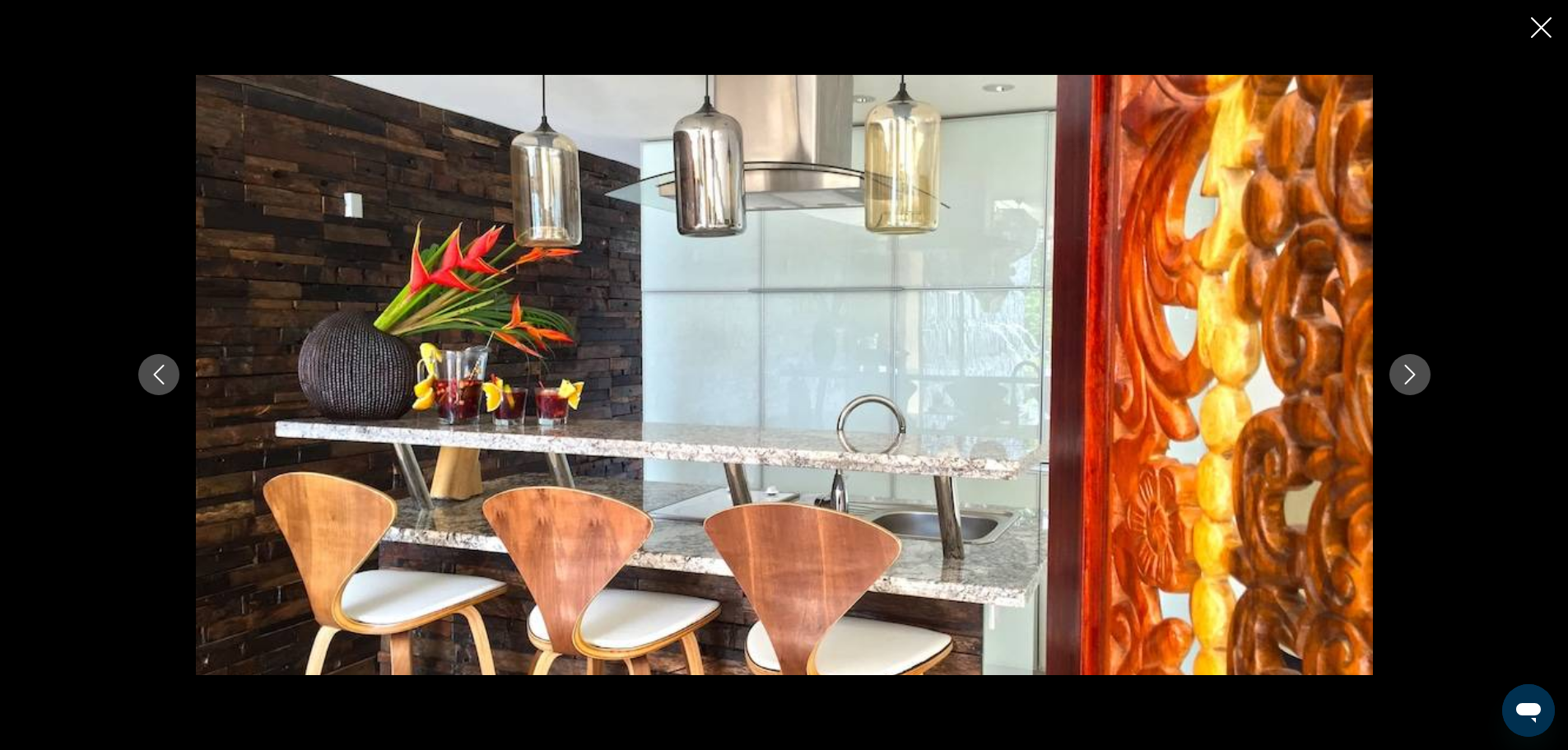 click 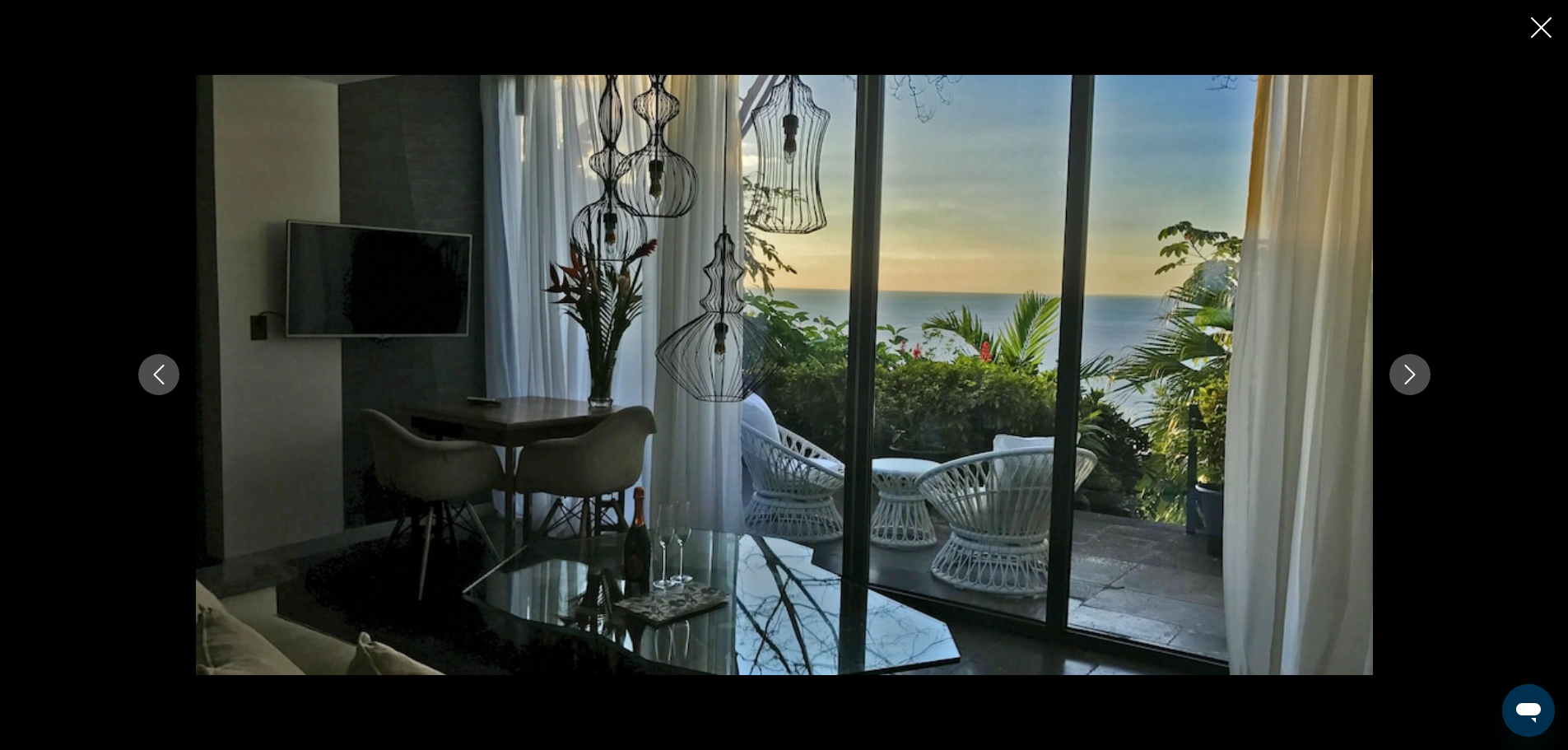 click 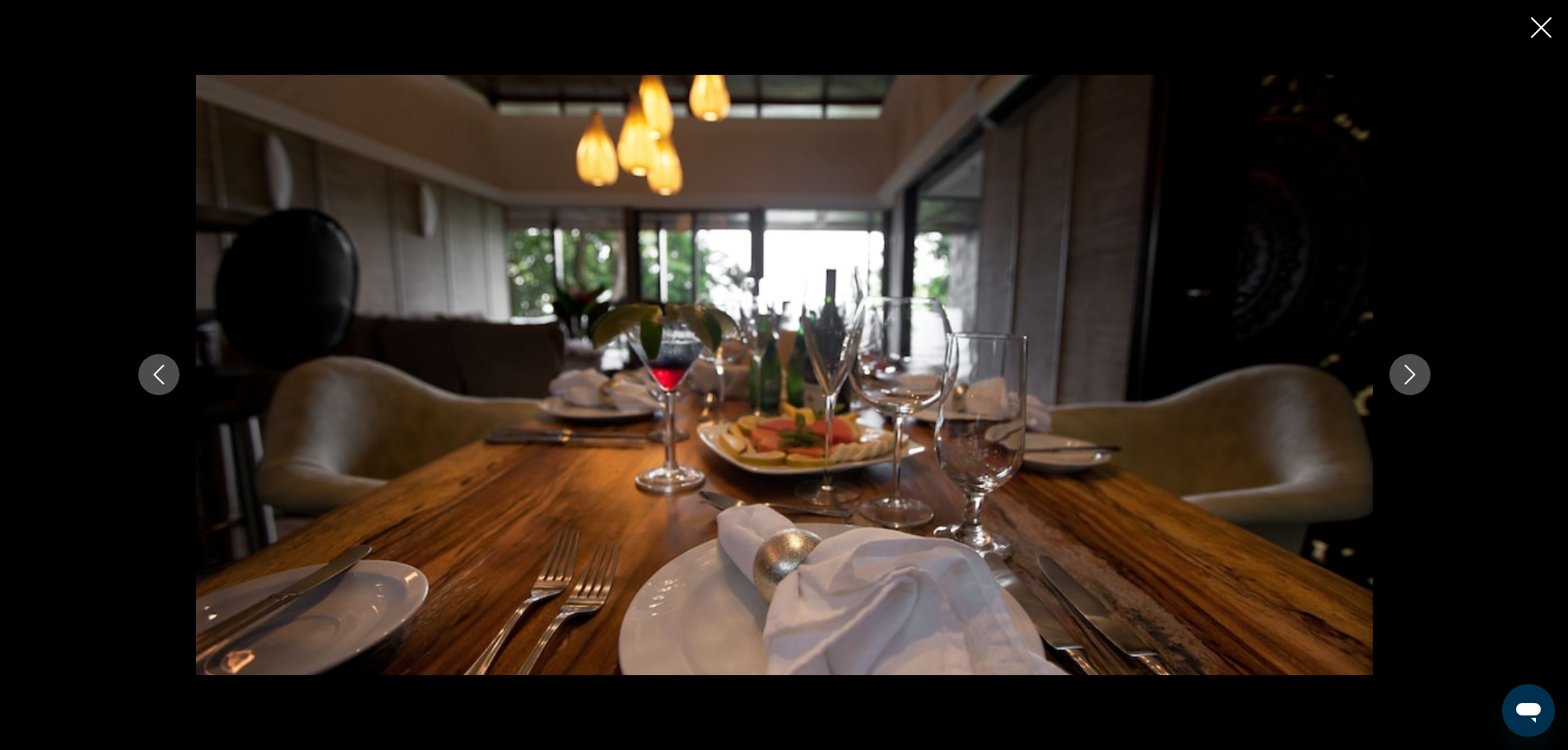 click 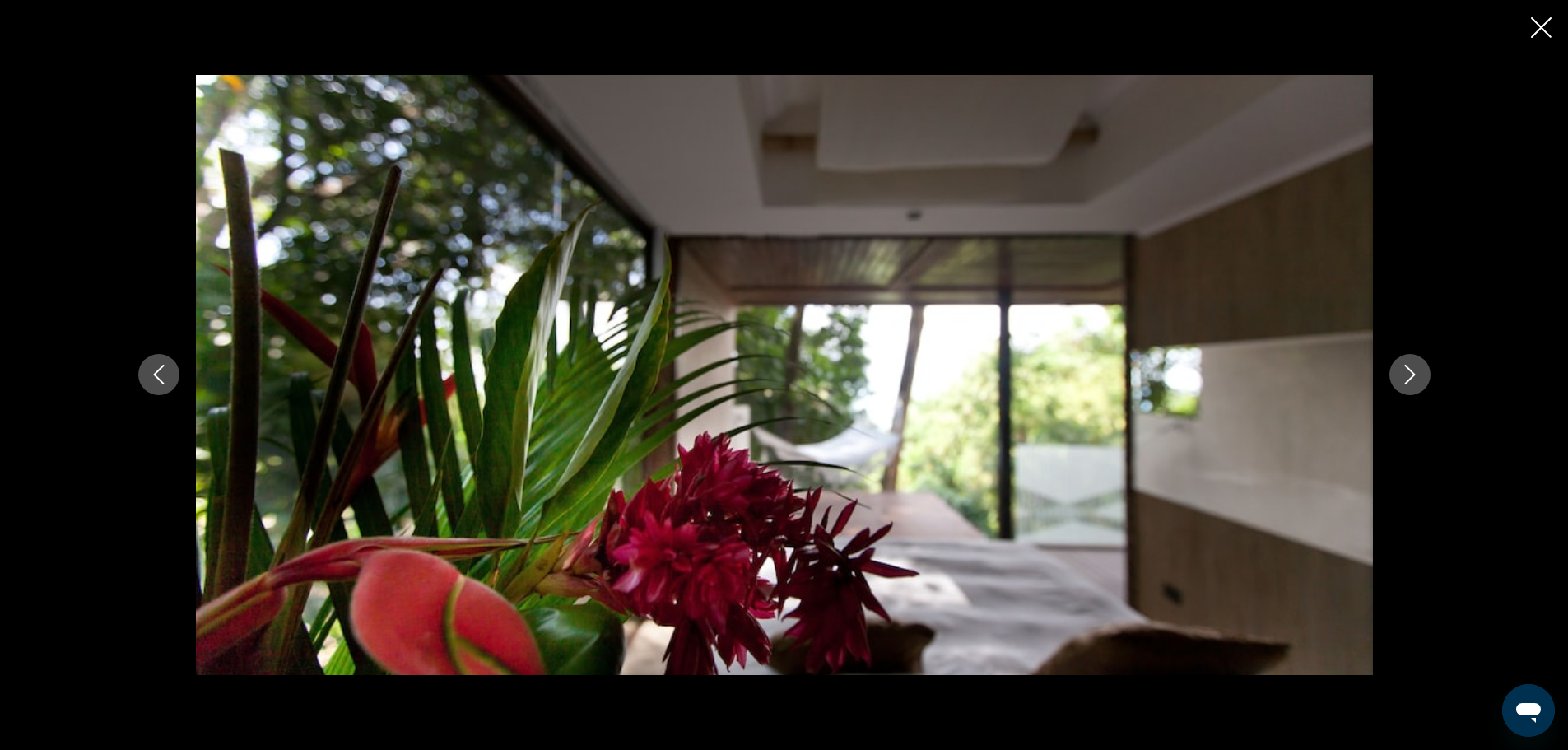 click 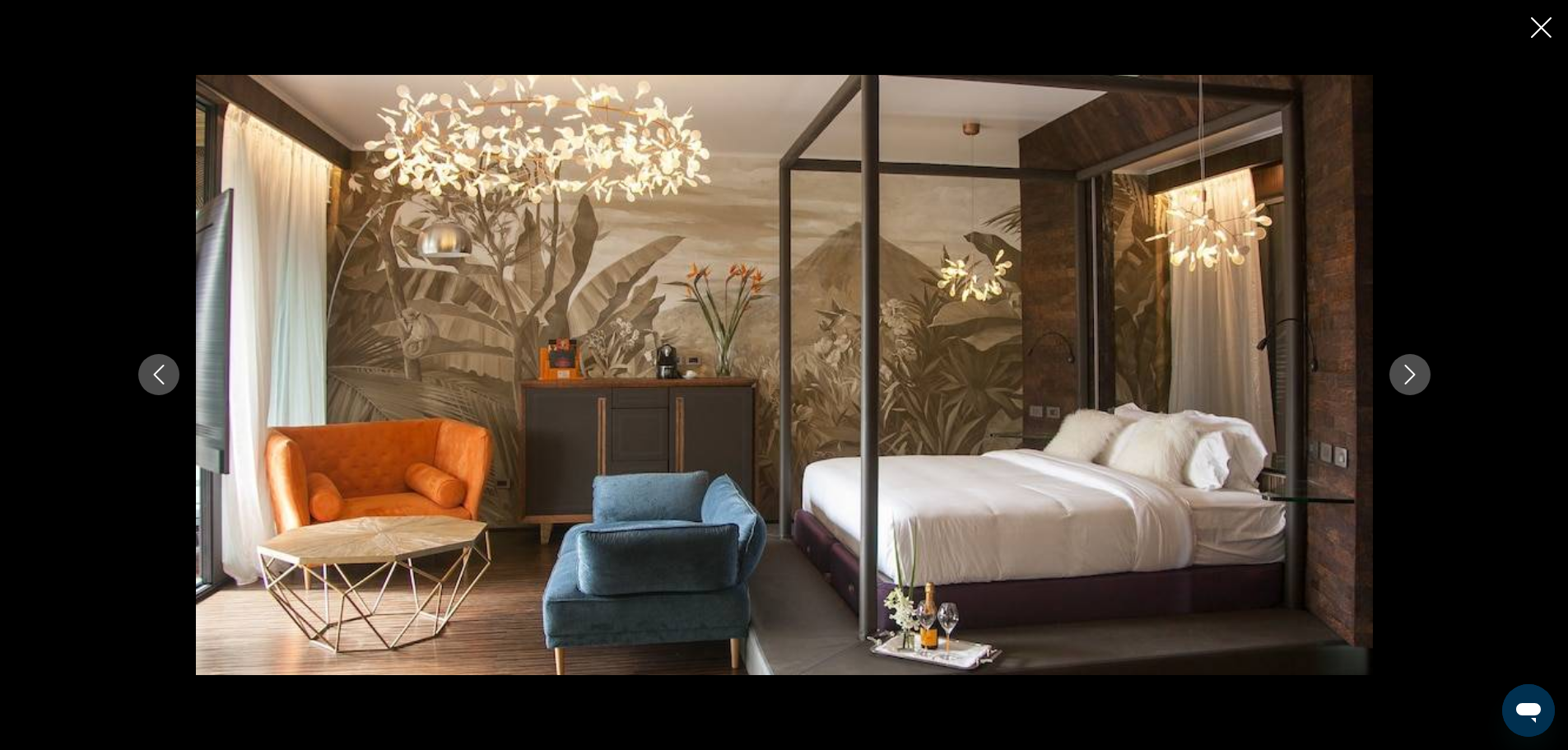 click 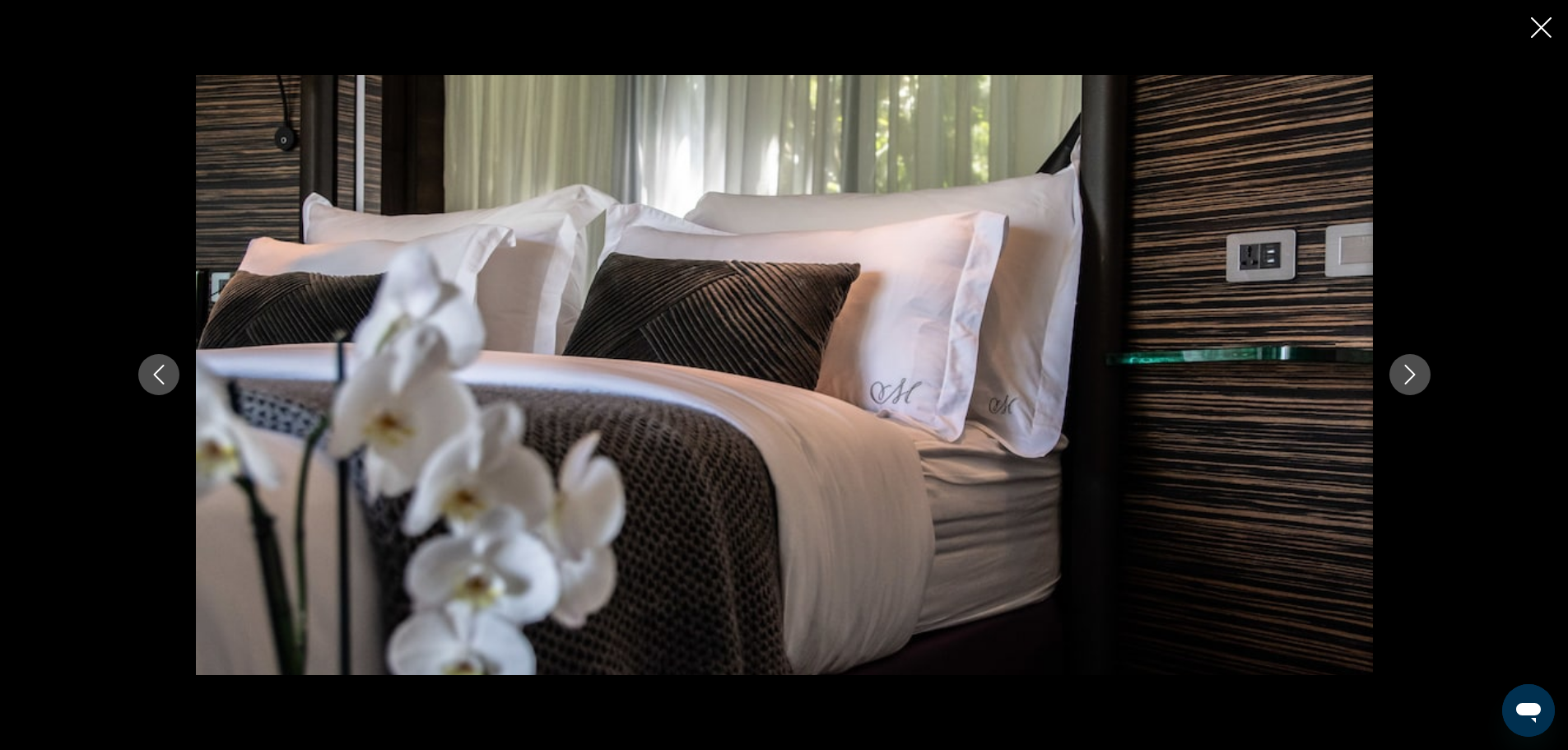 click 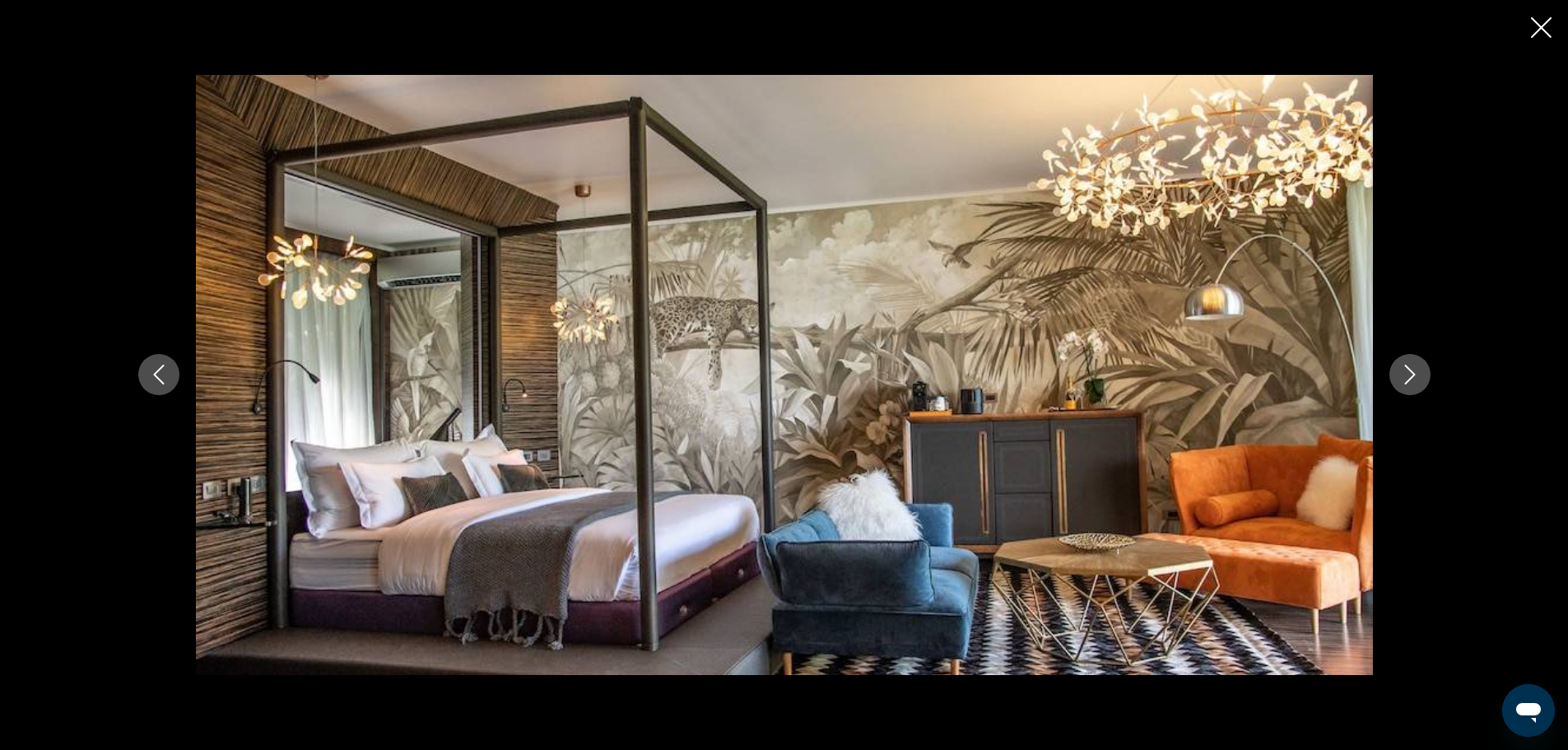 click 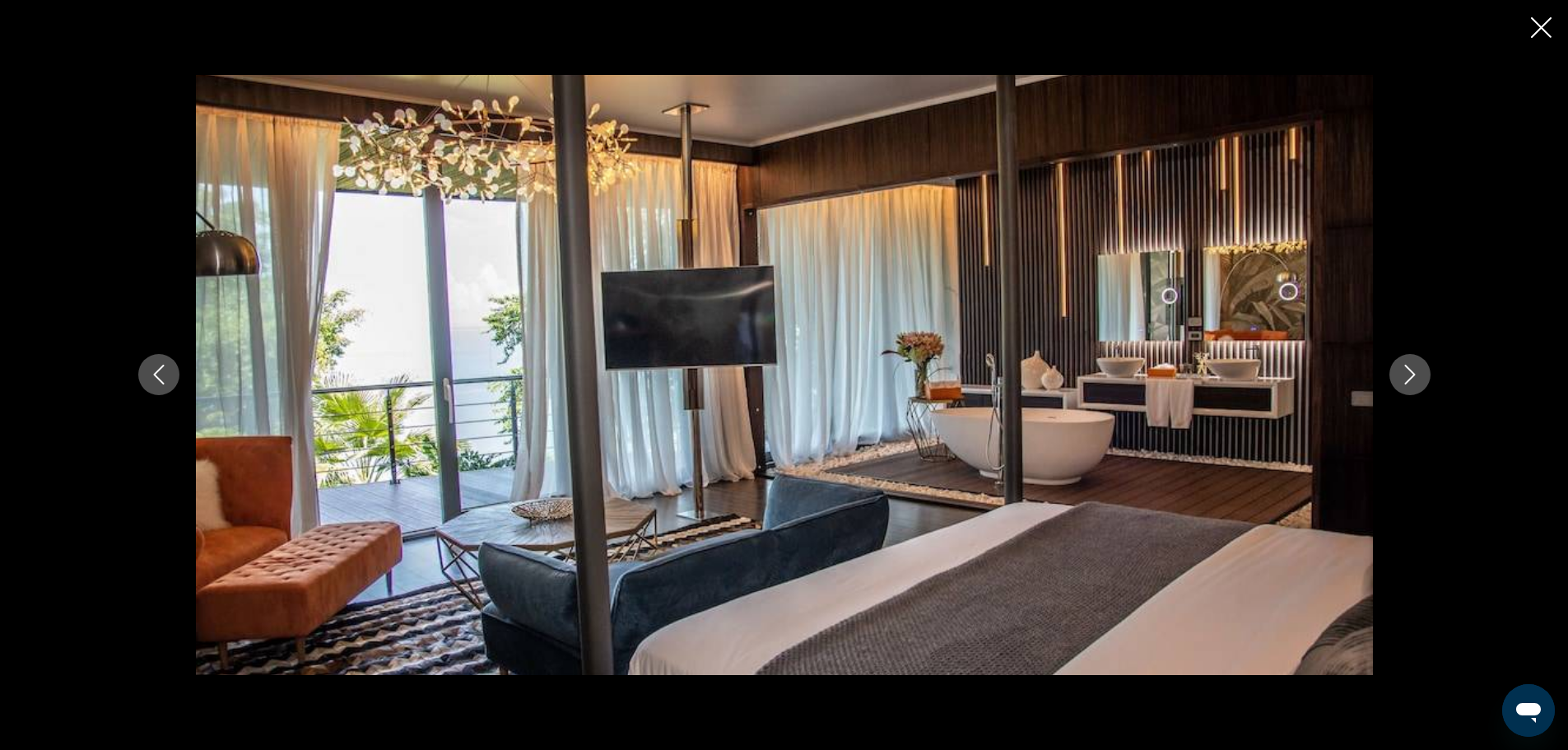 click 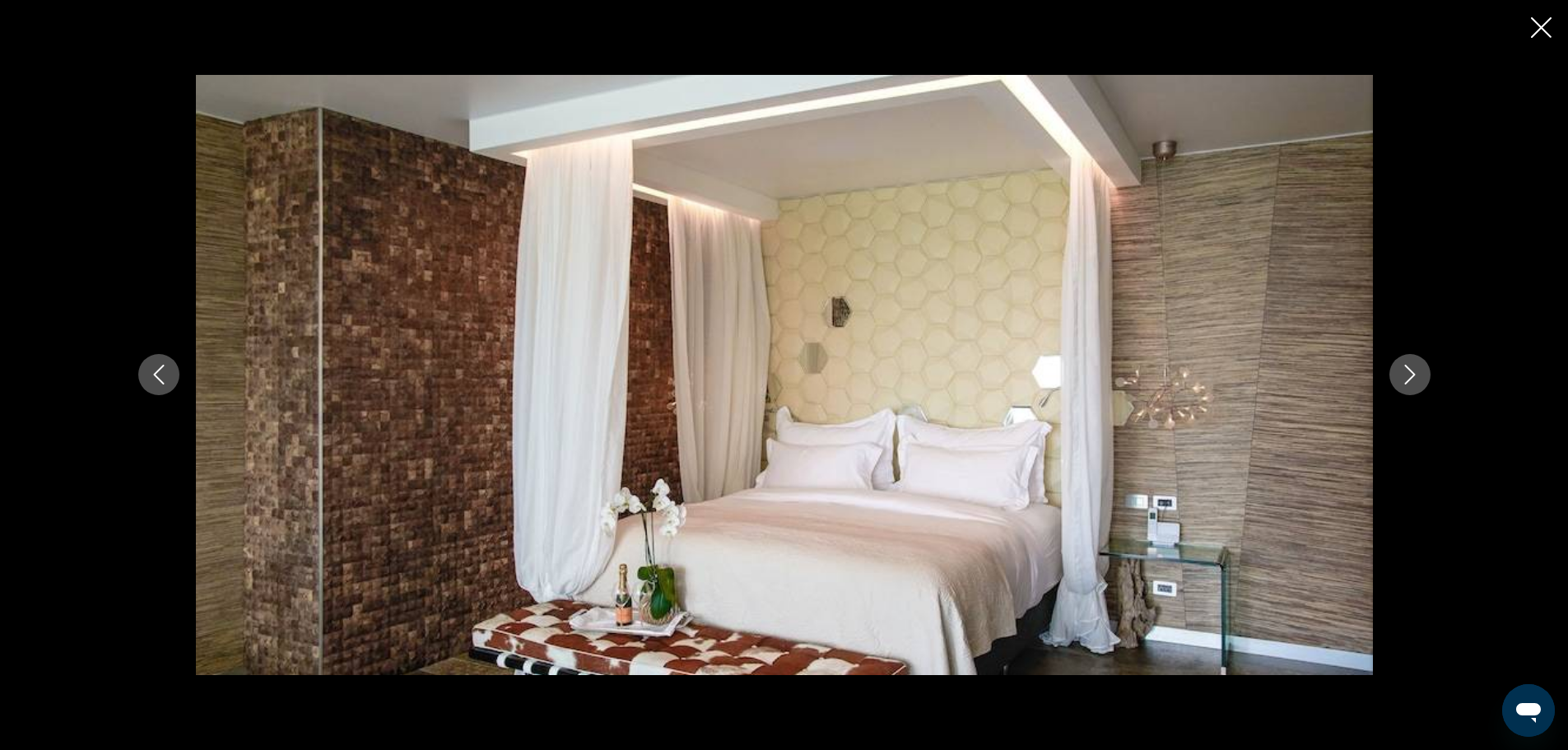 click 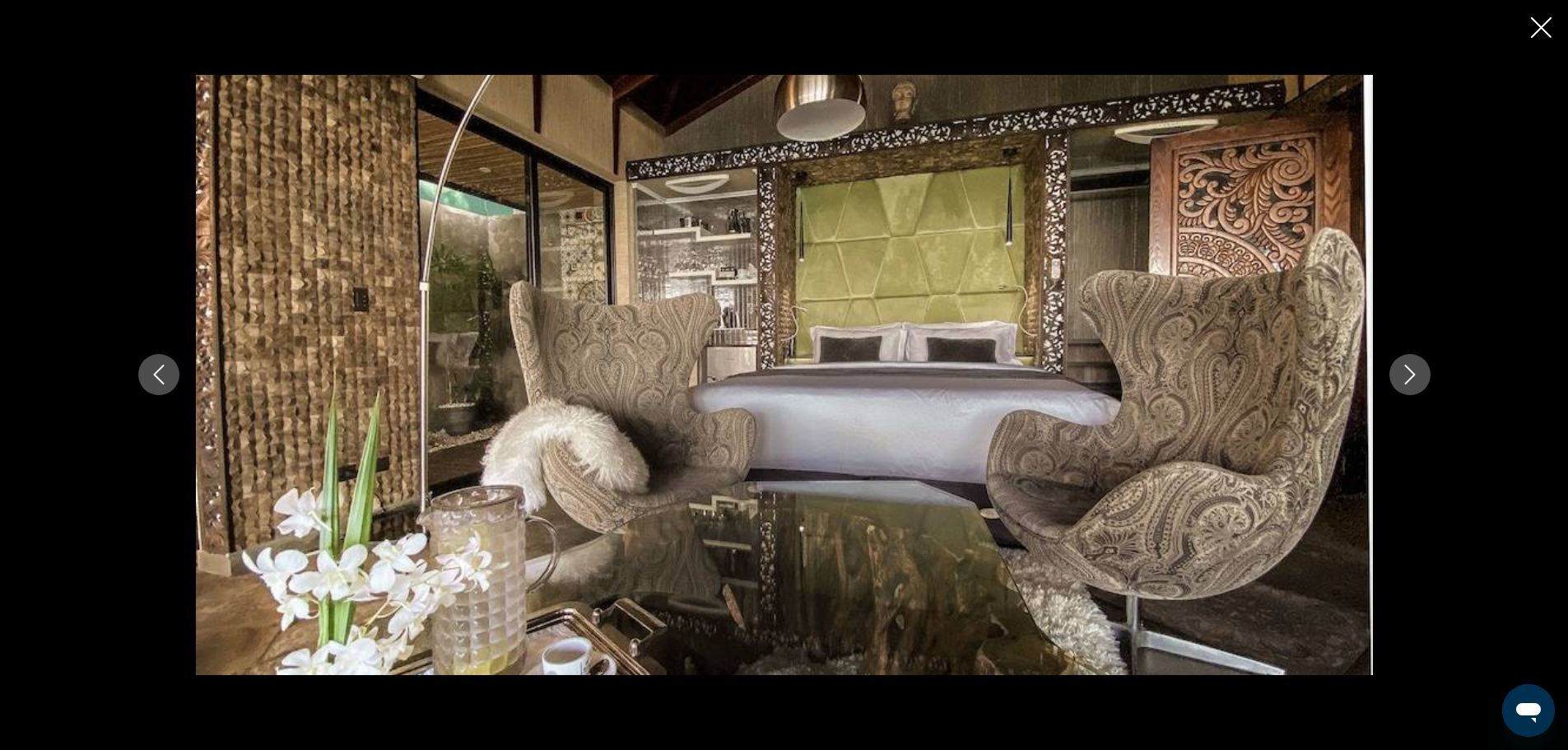 click 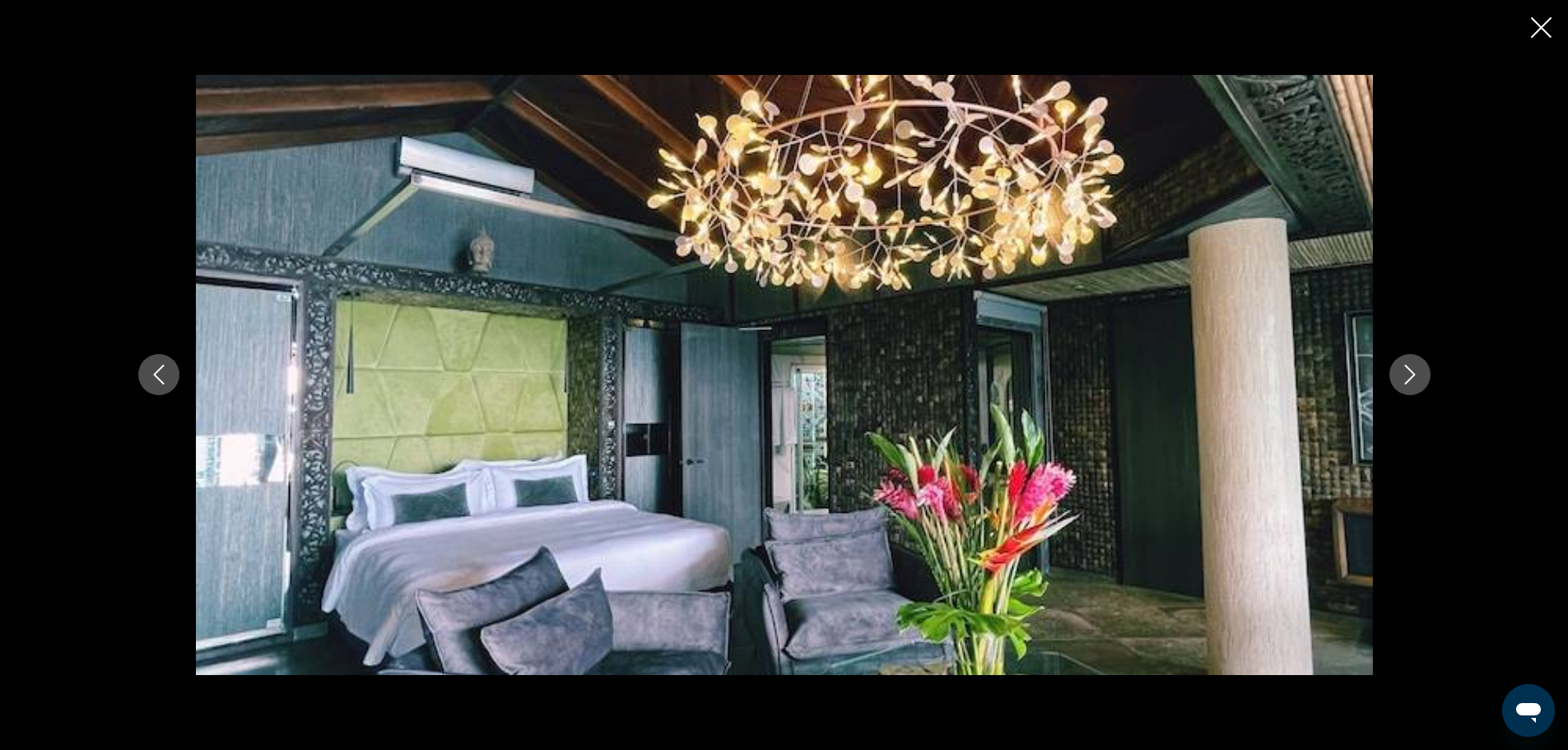 click 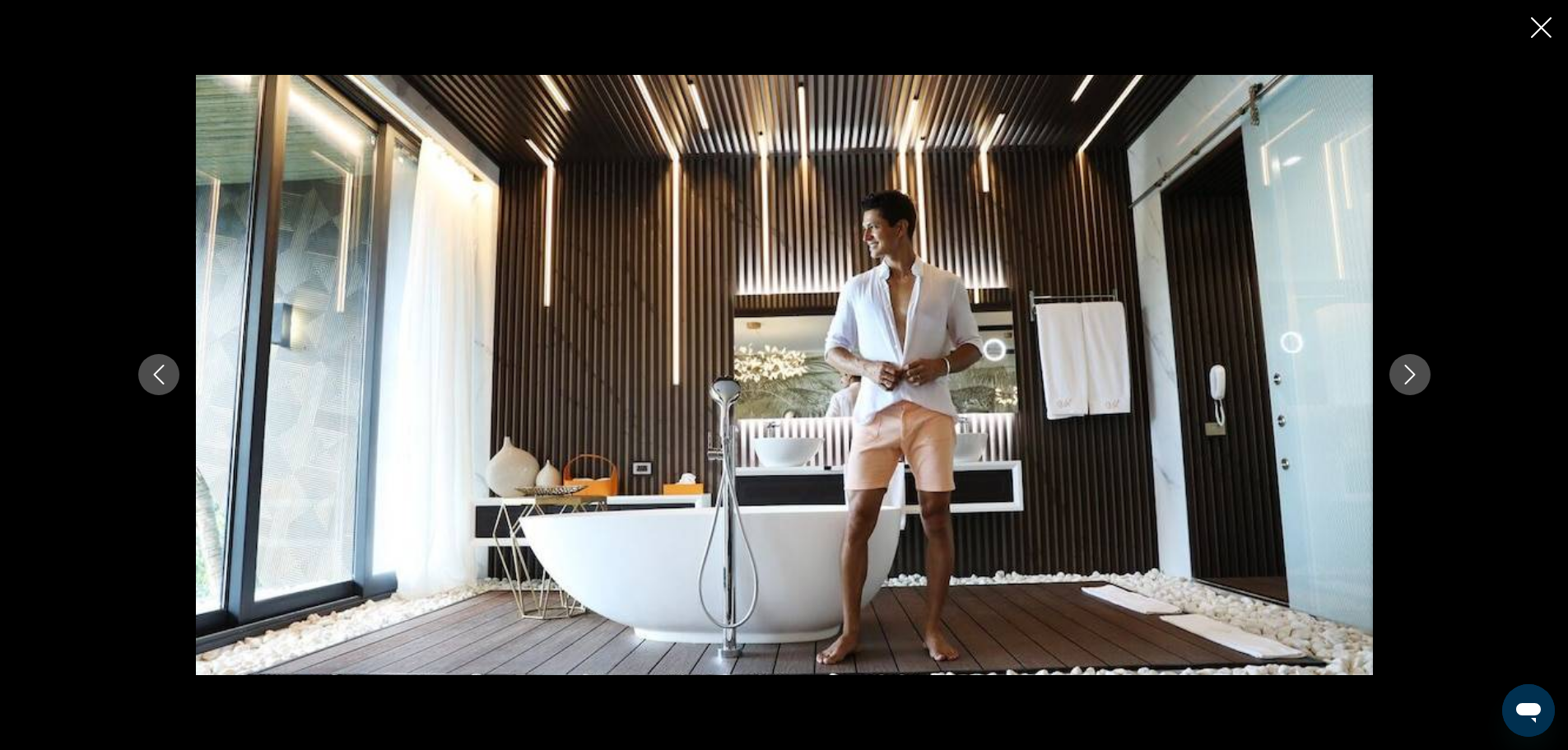 click 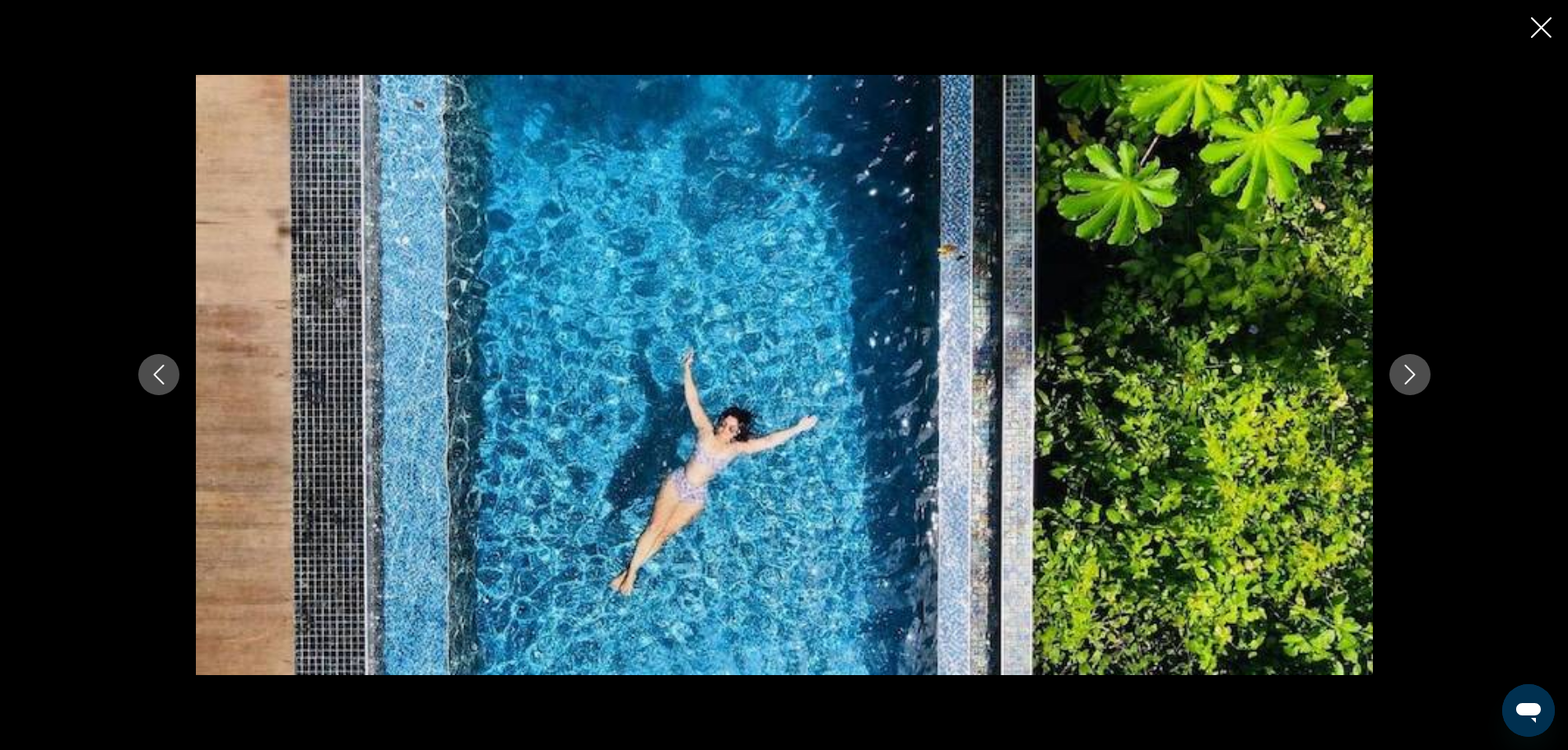 click 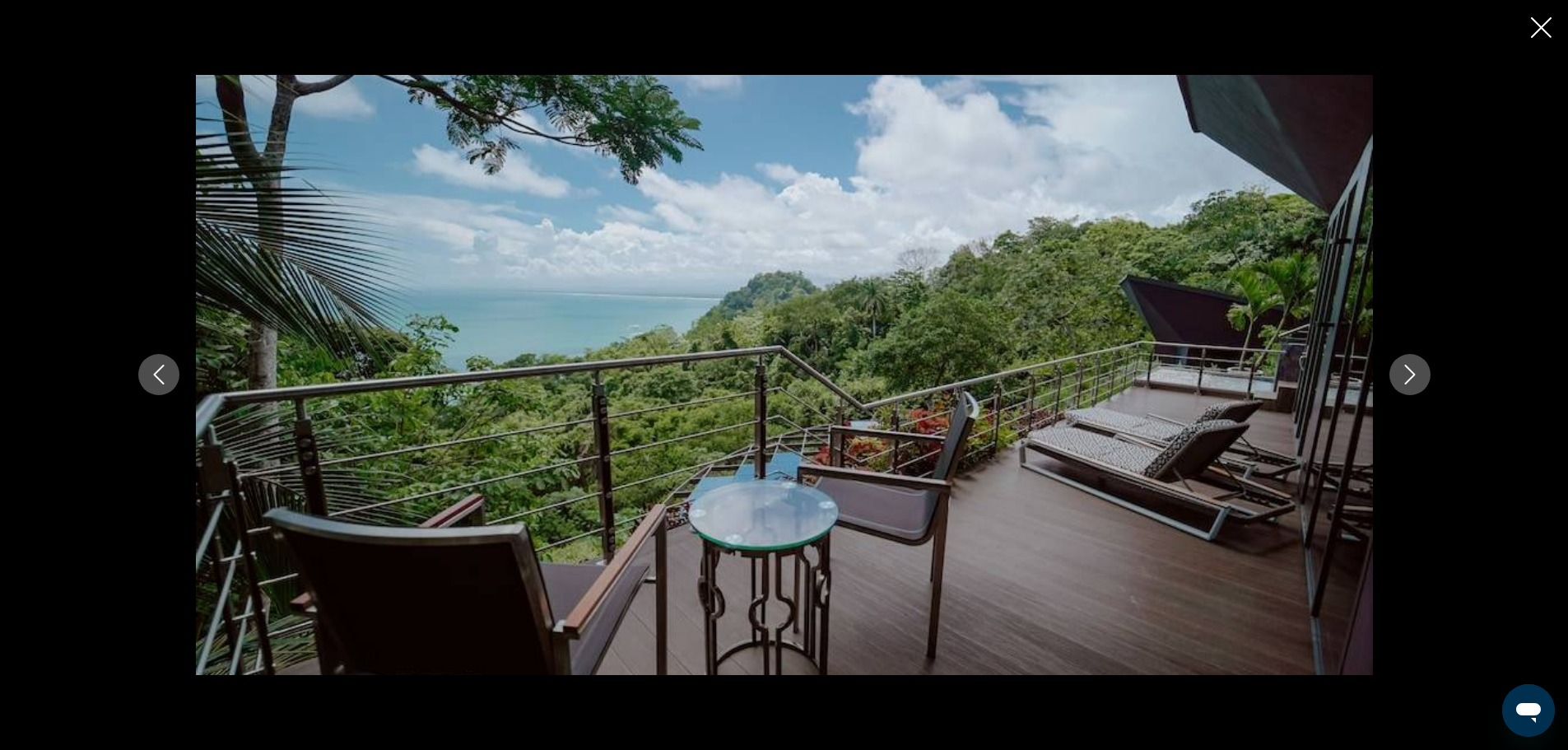 click 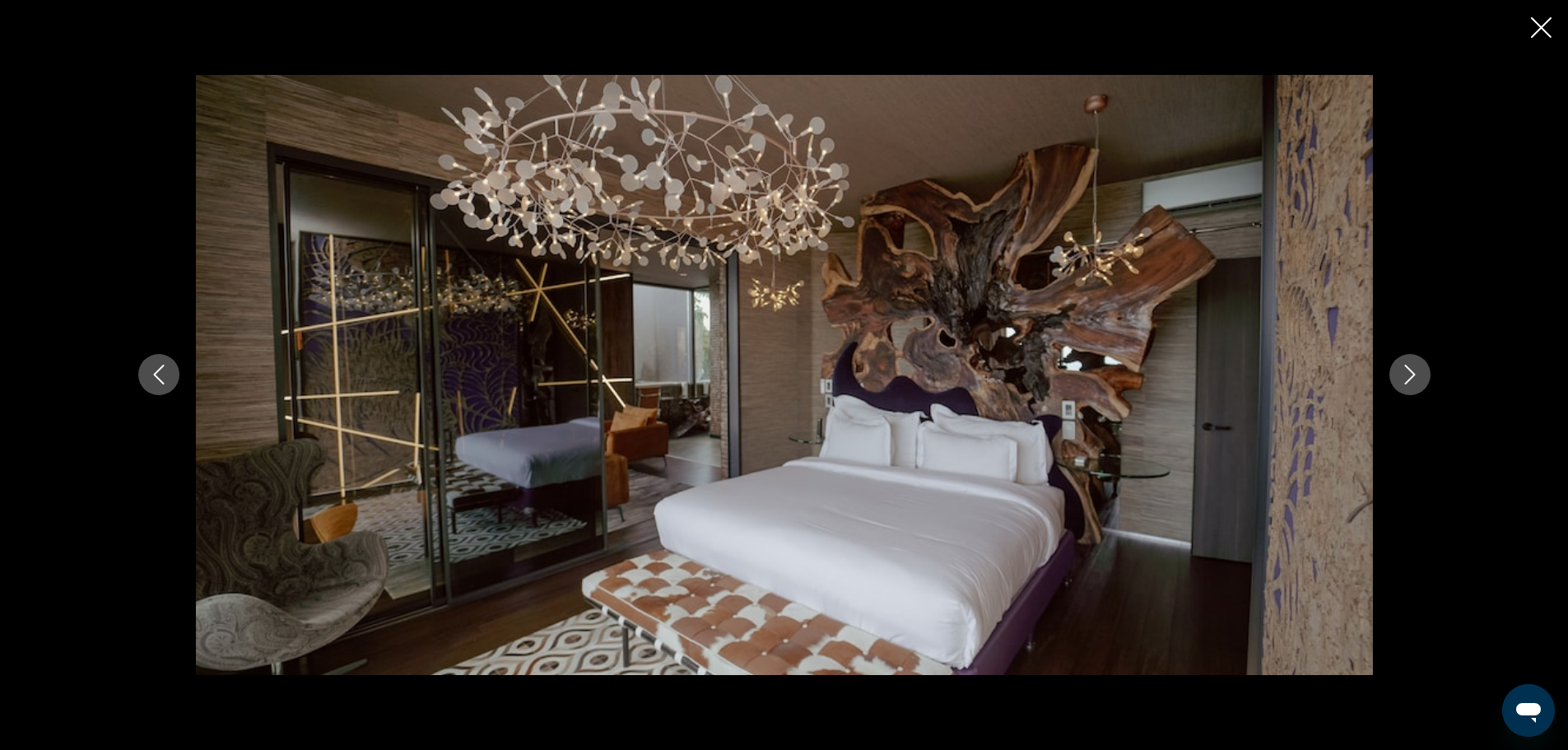 click 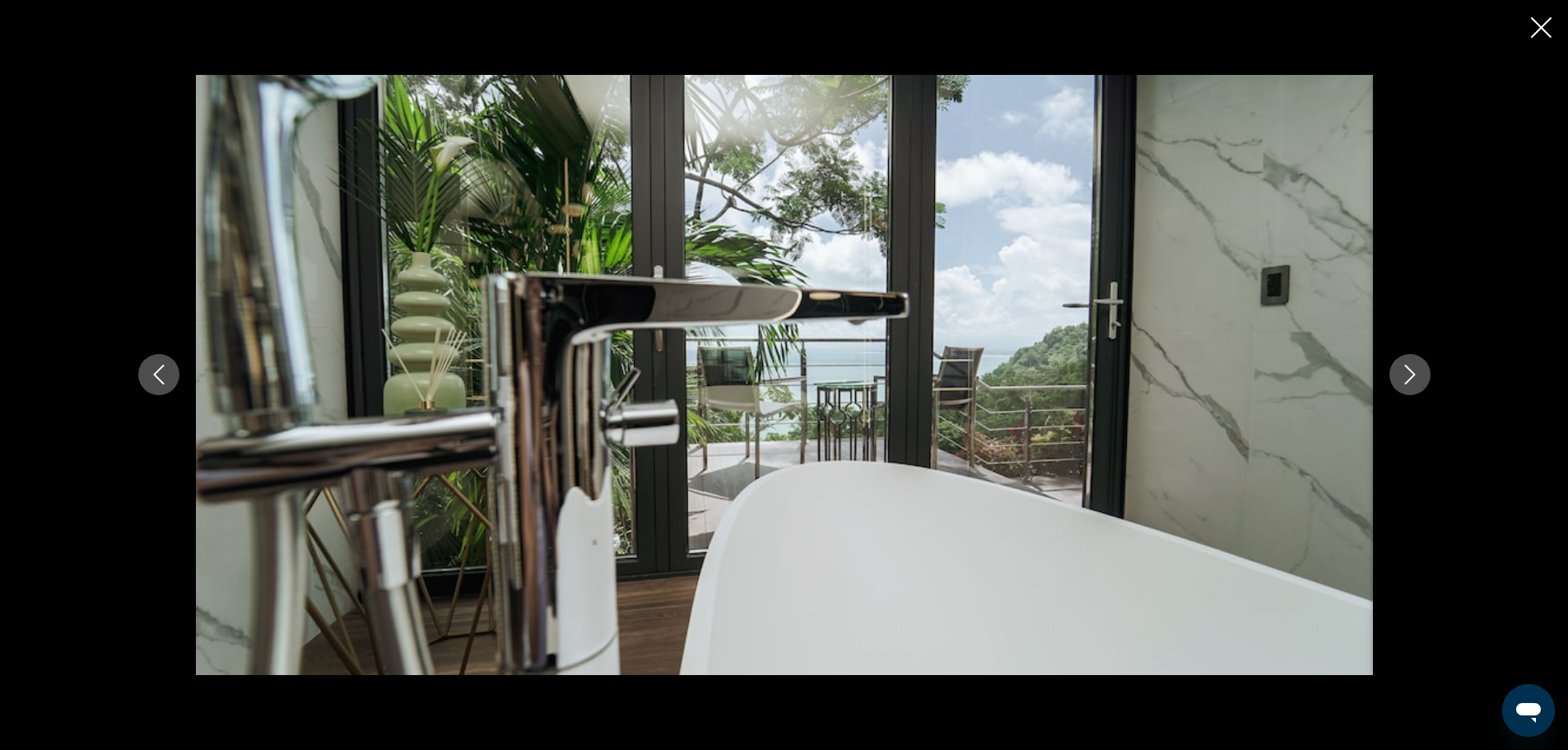 click 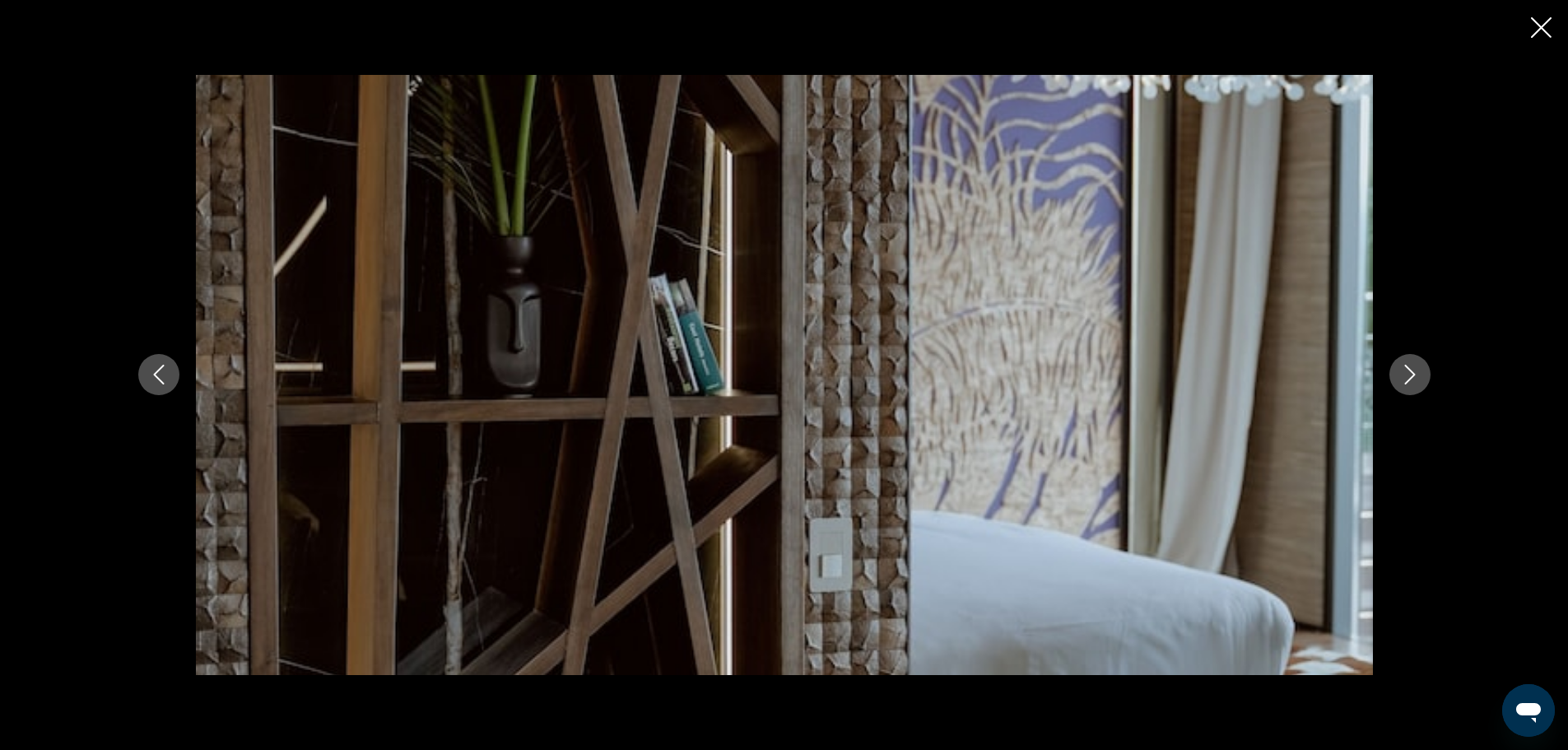 click 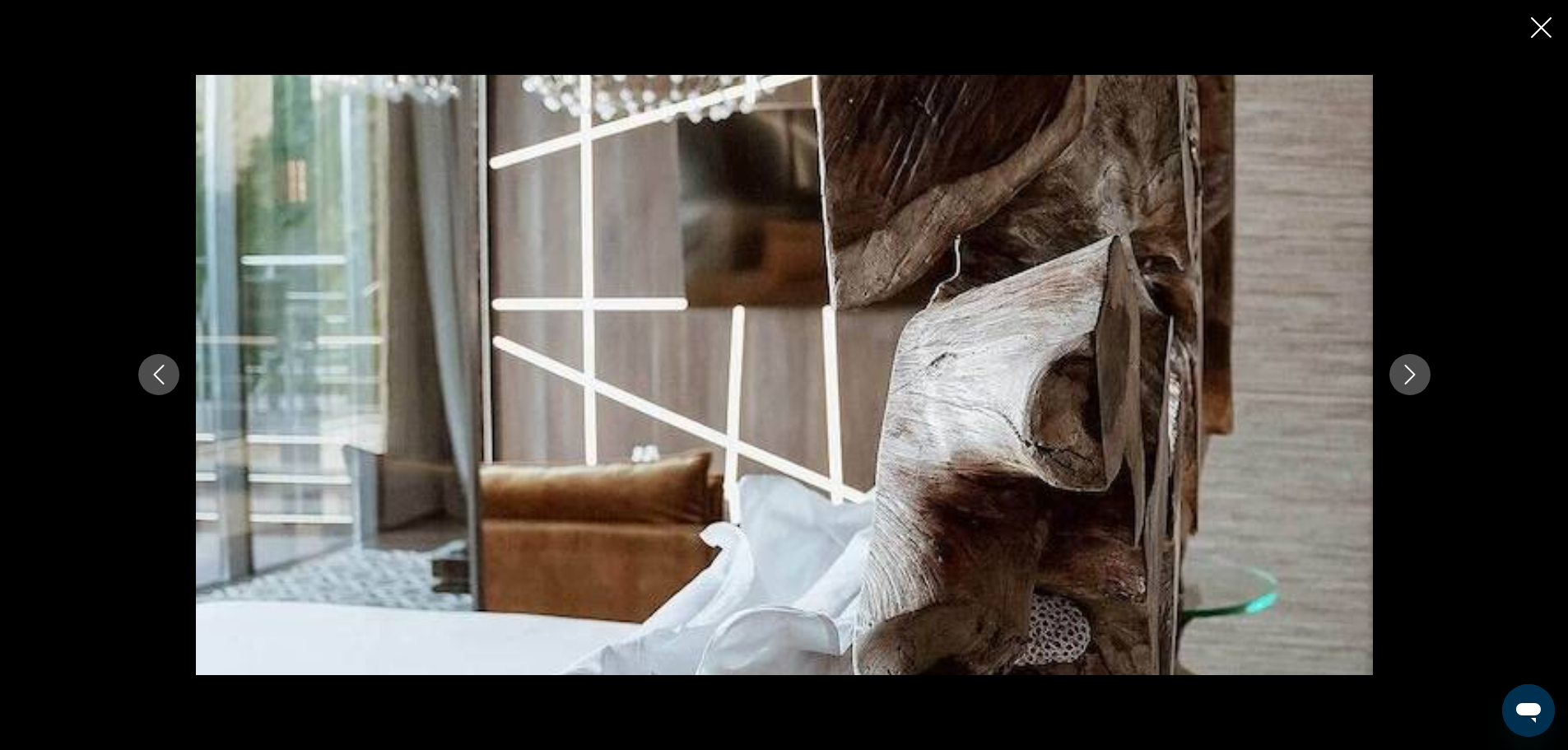 click 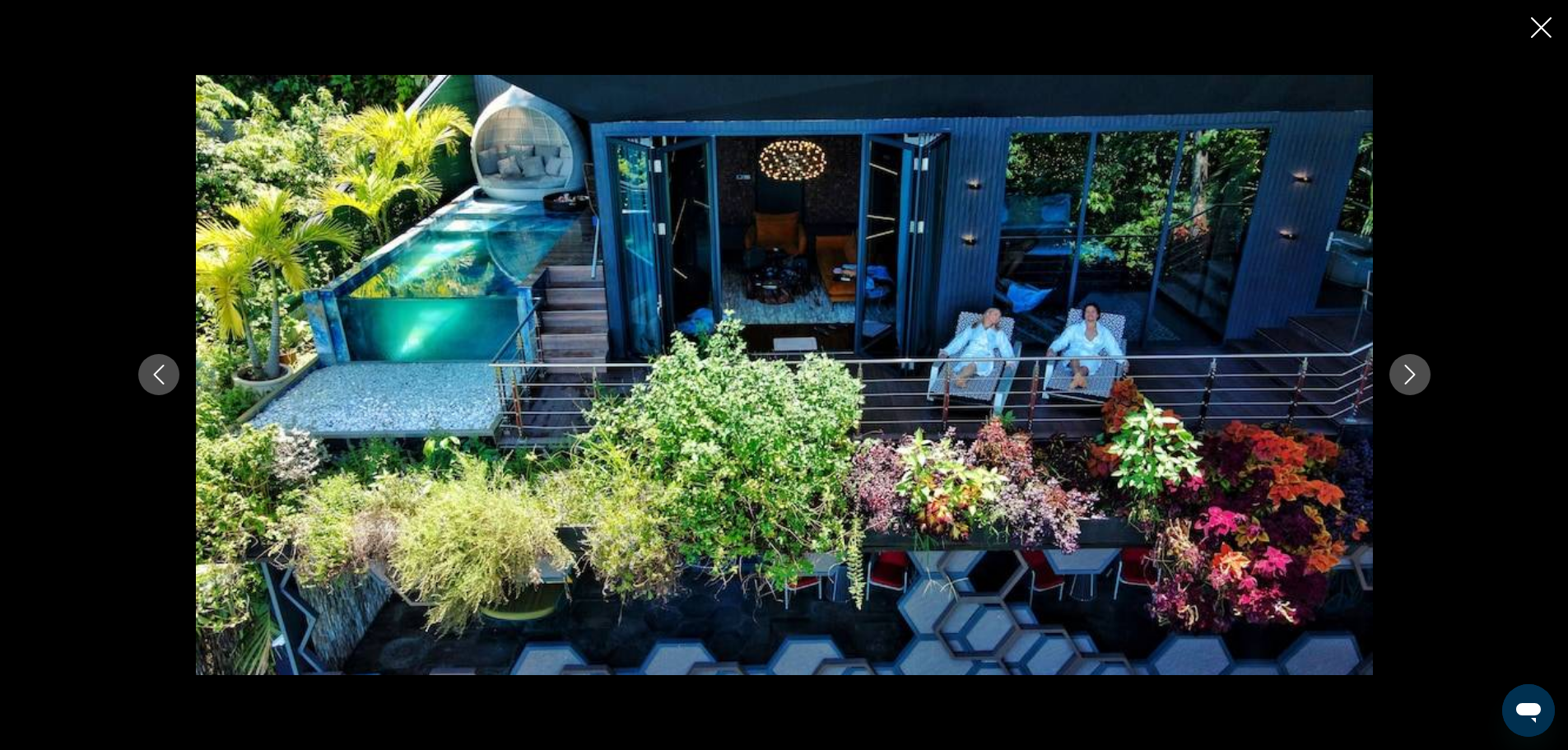 click 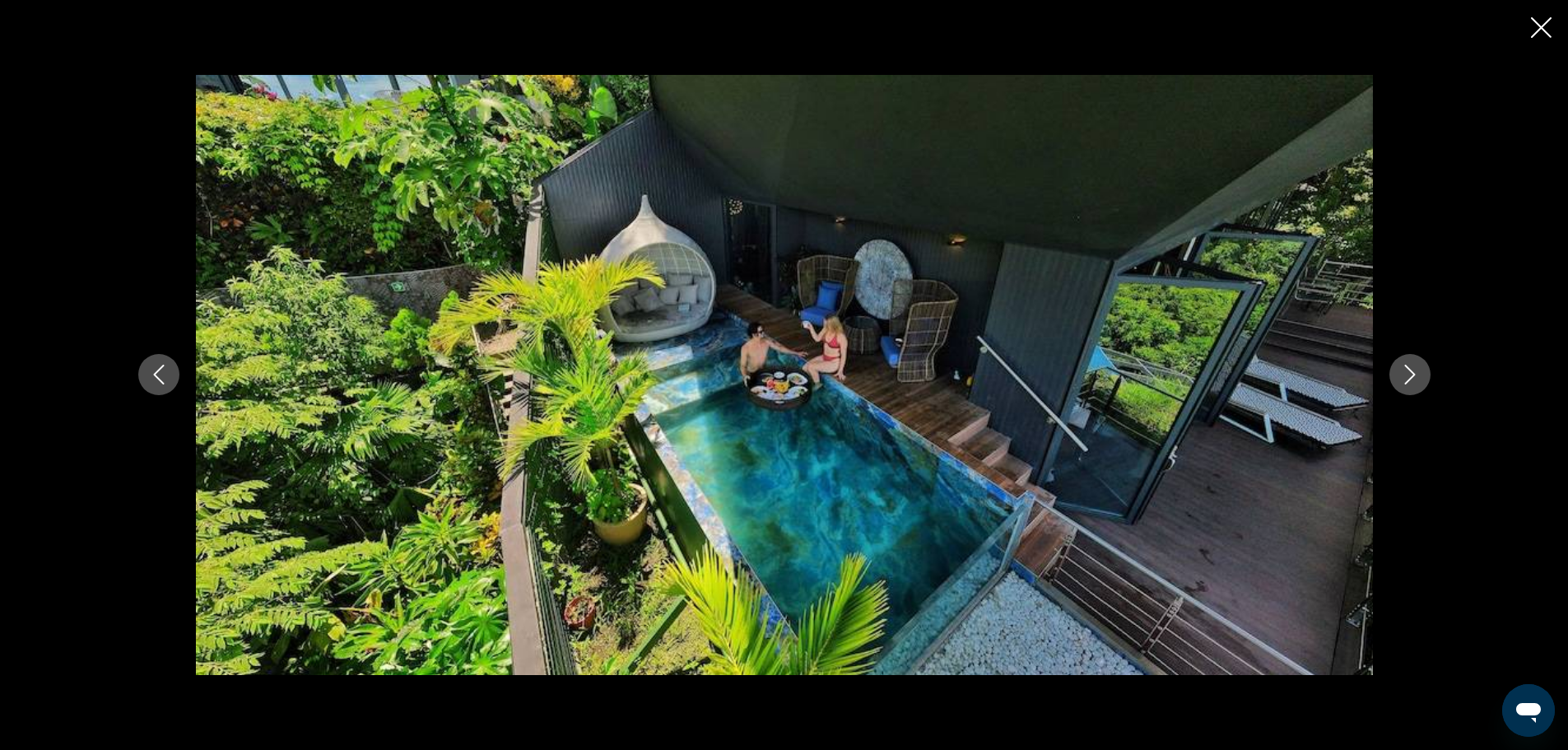 click 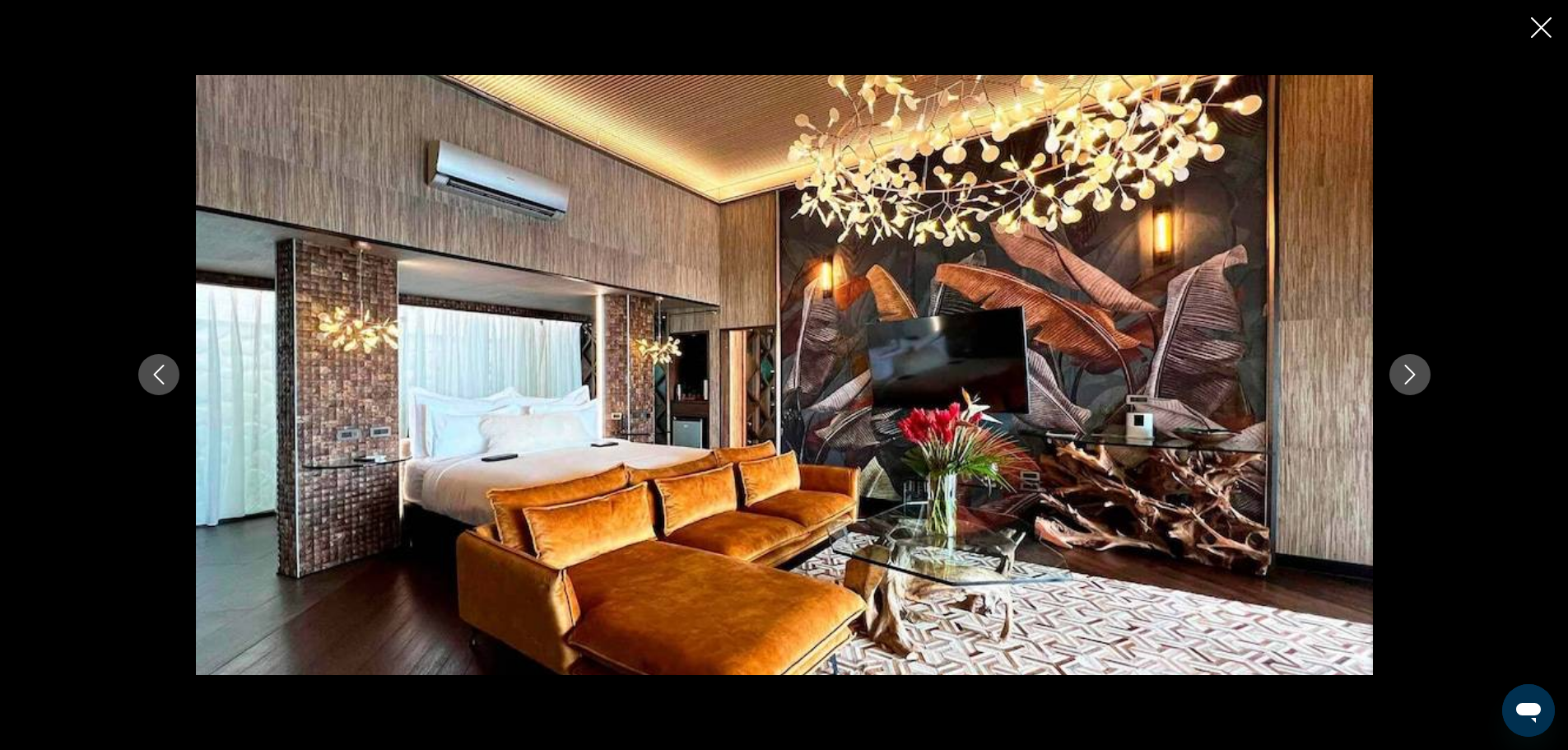 click 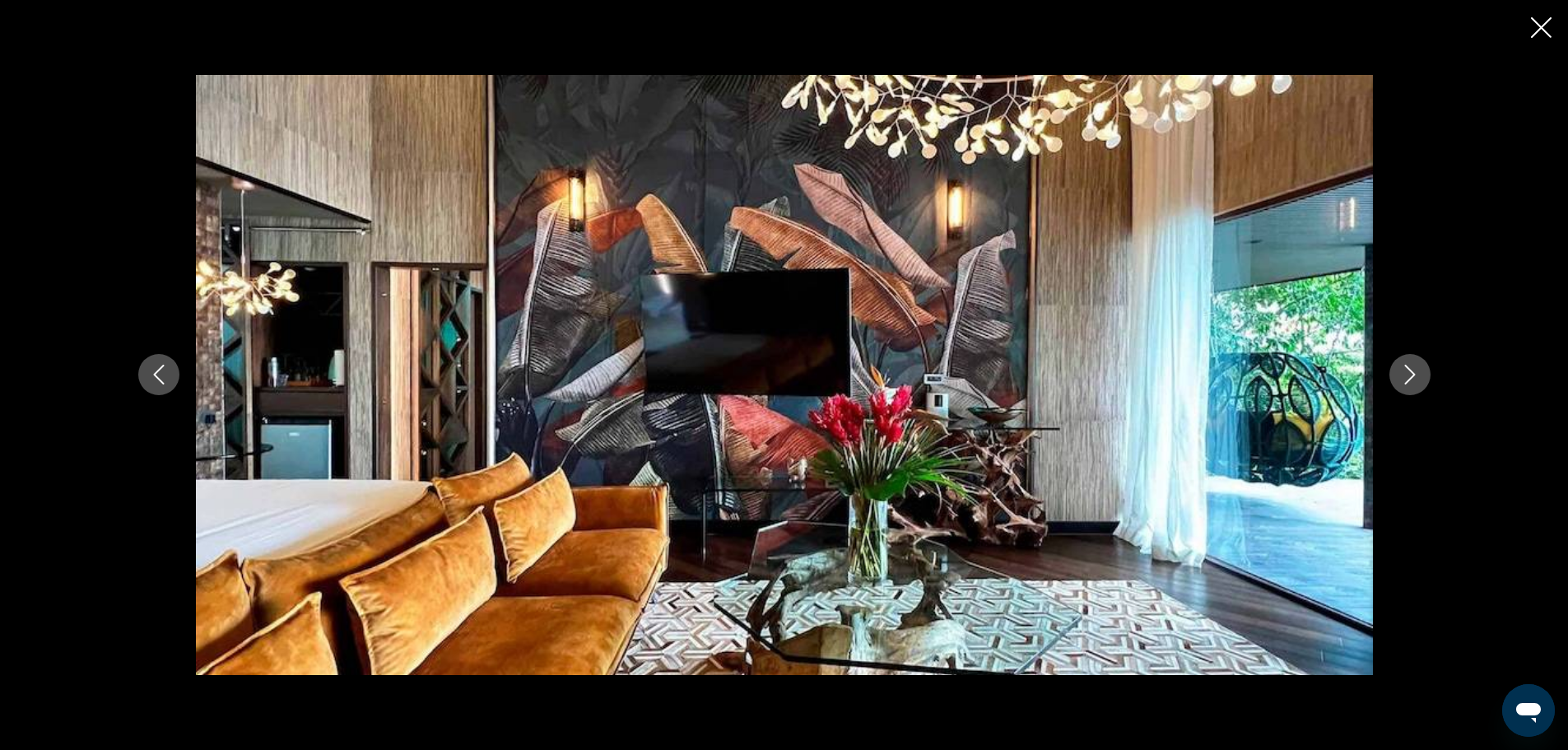 click 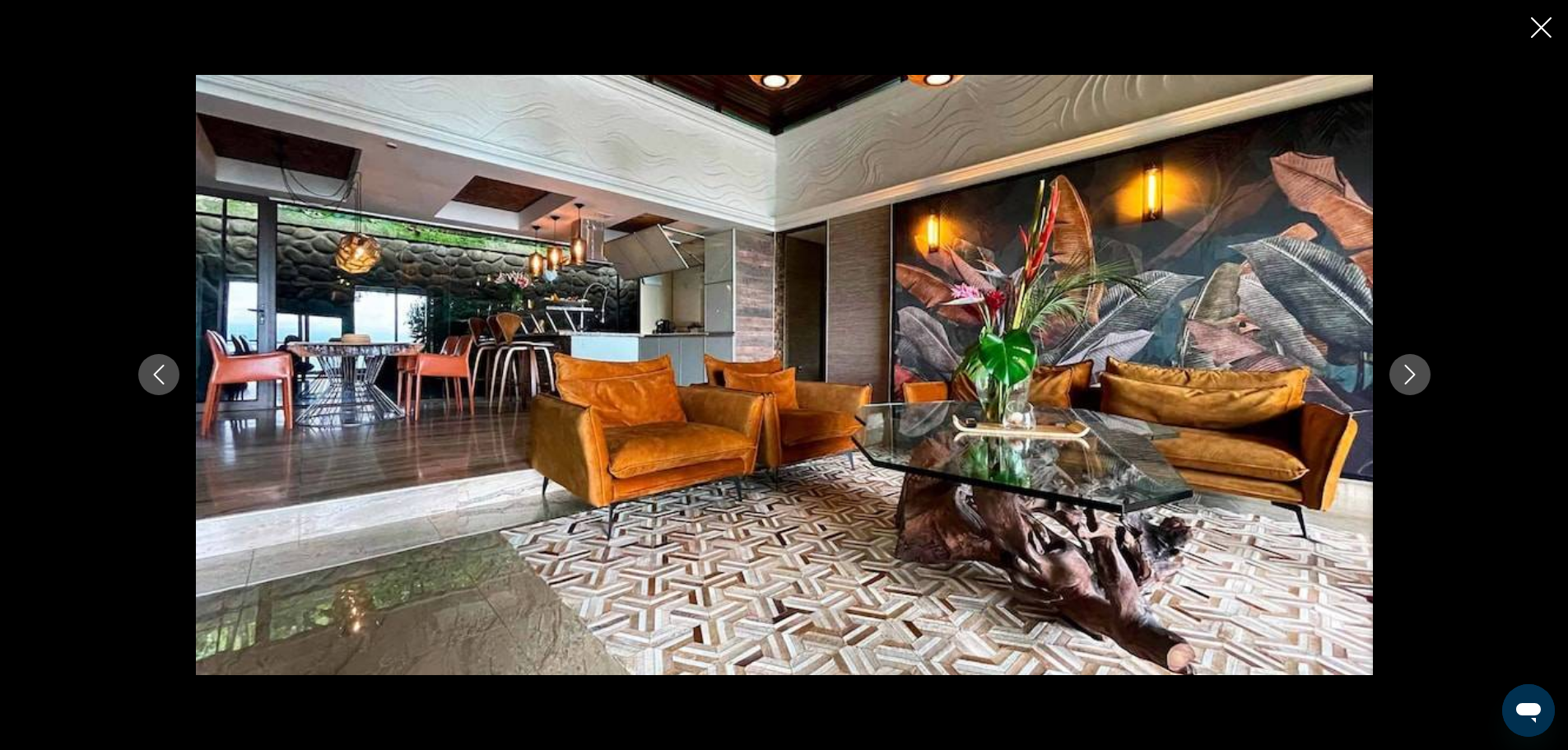 click 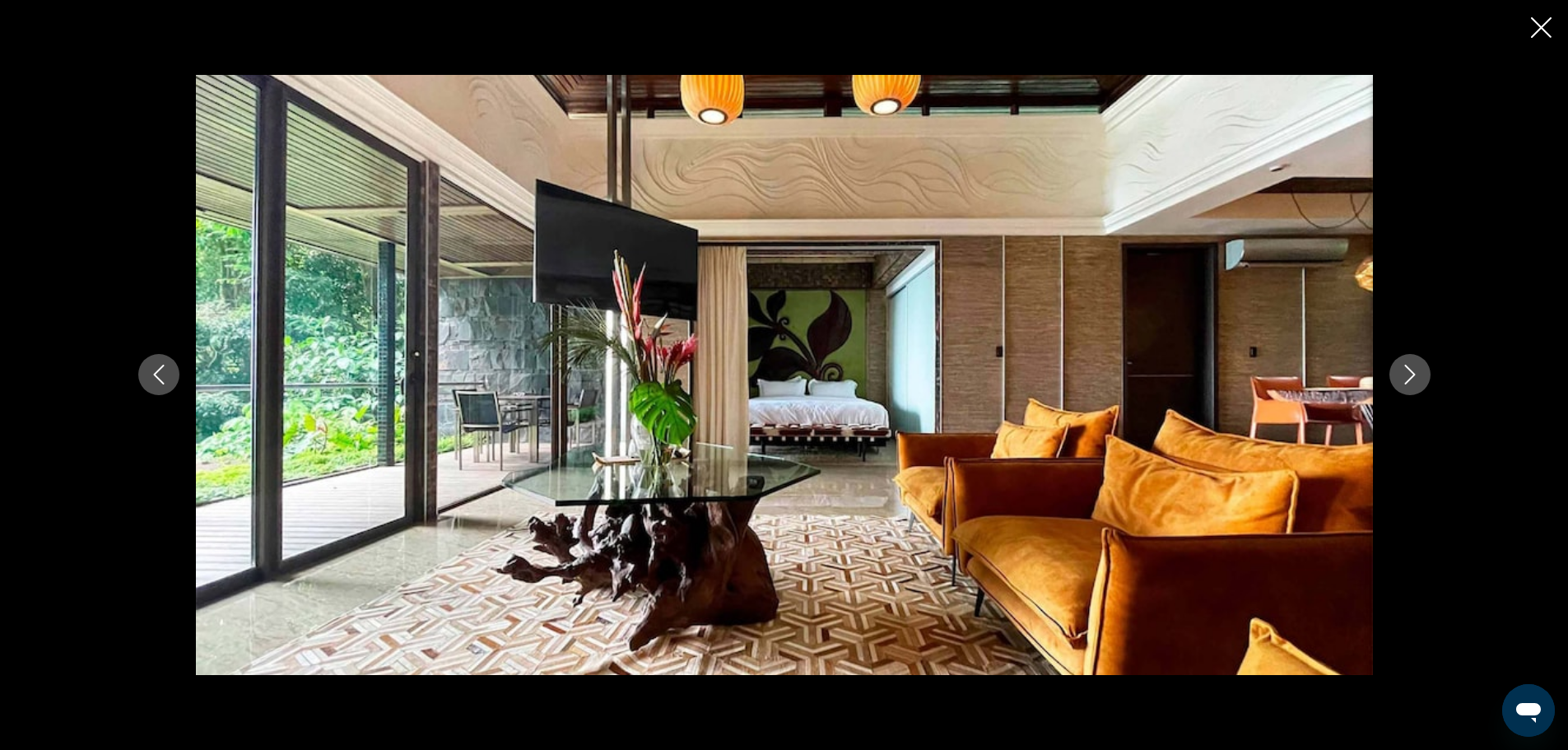 click 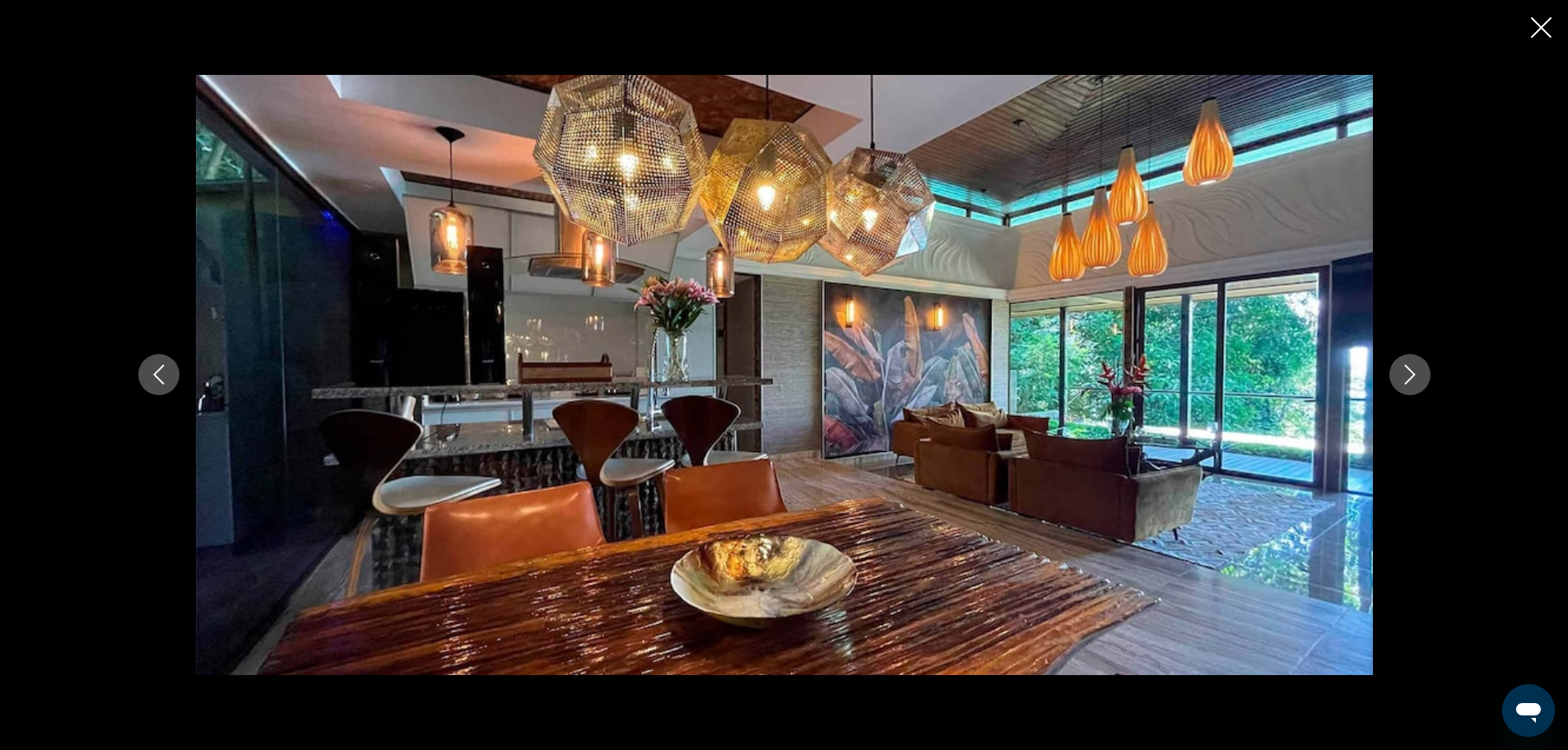 click 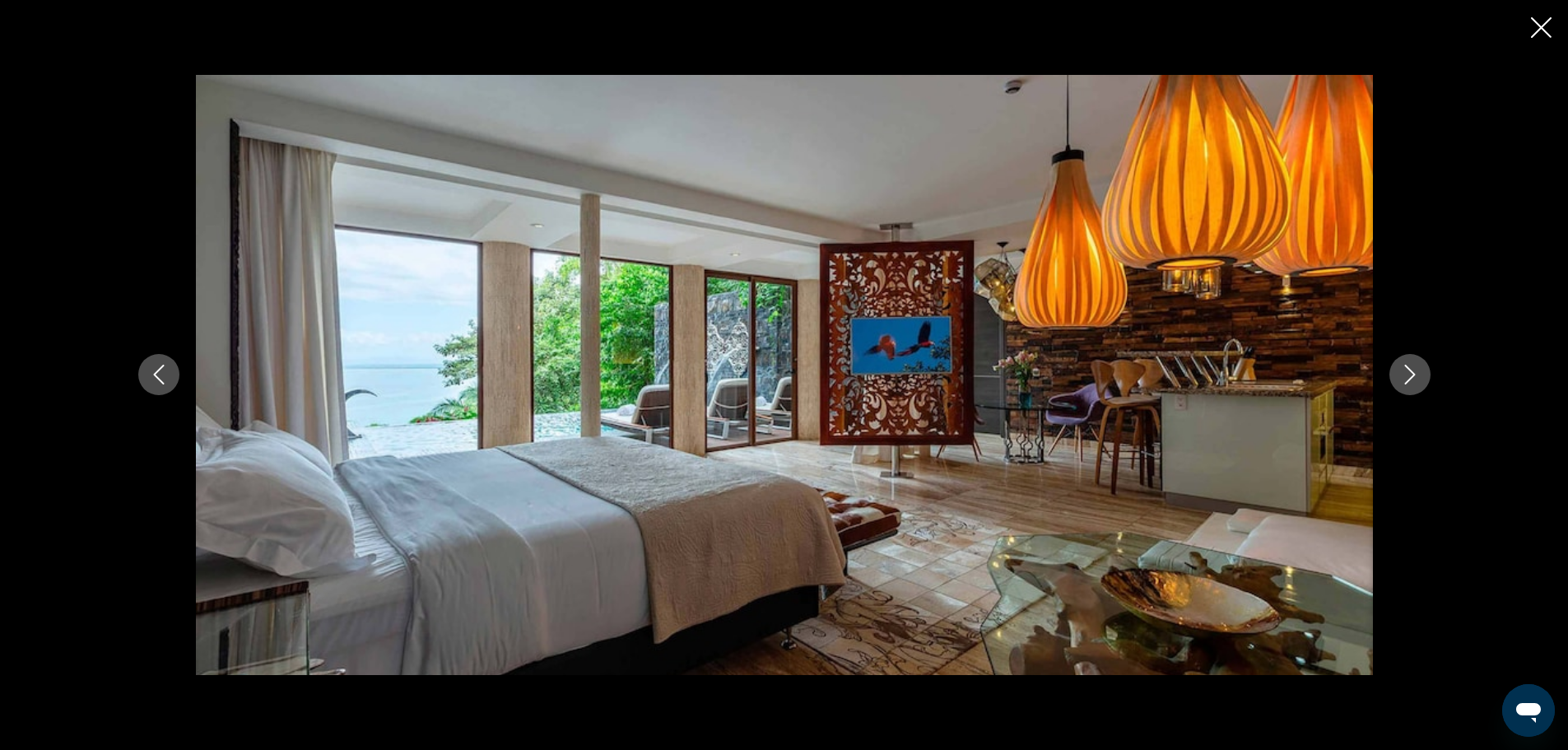 click 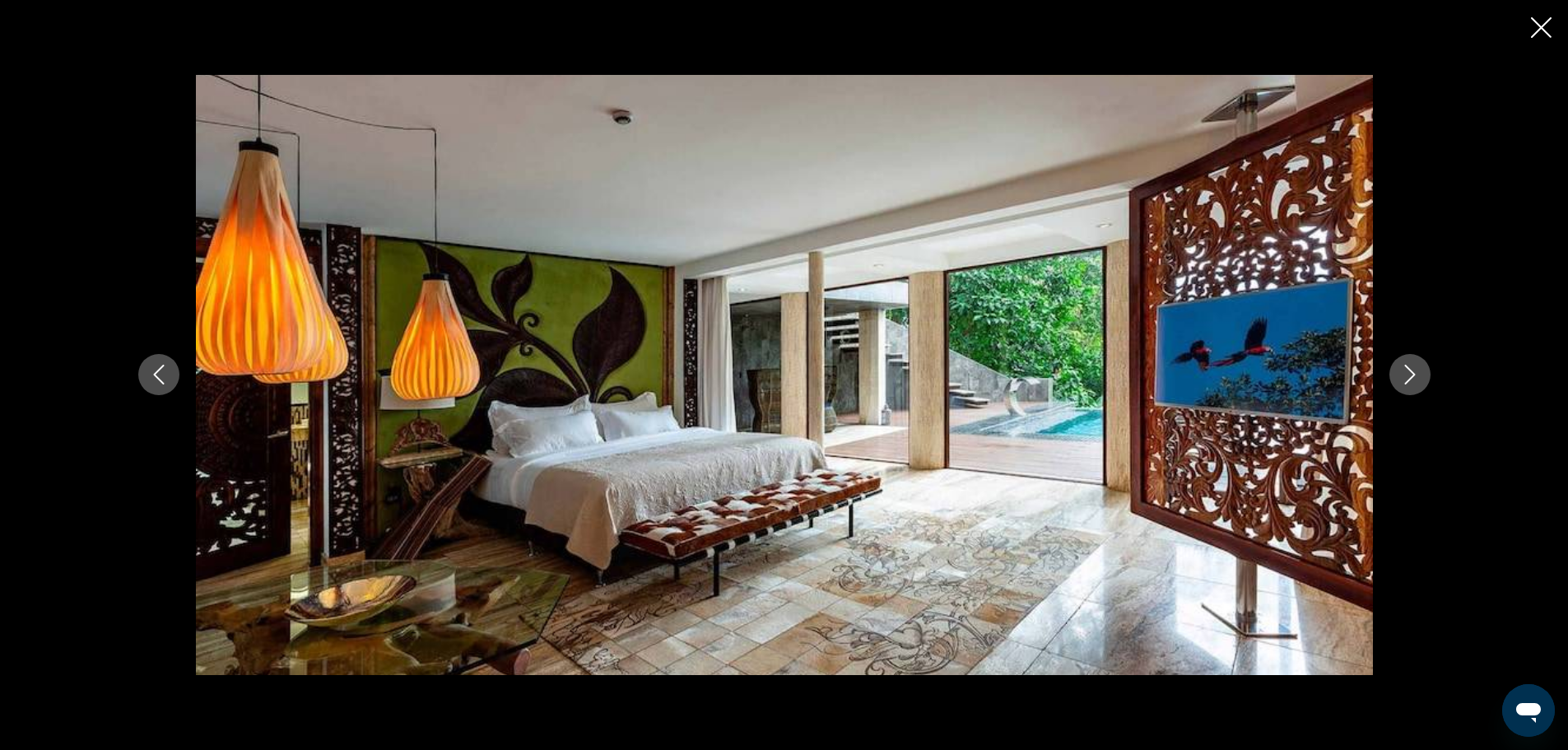 click 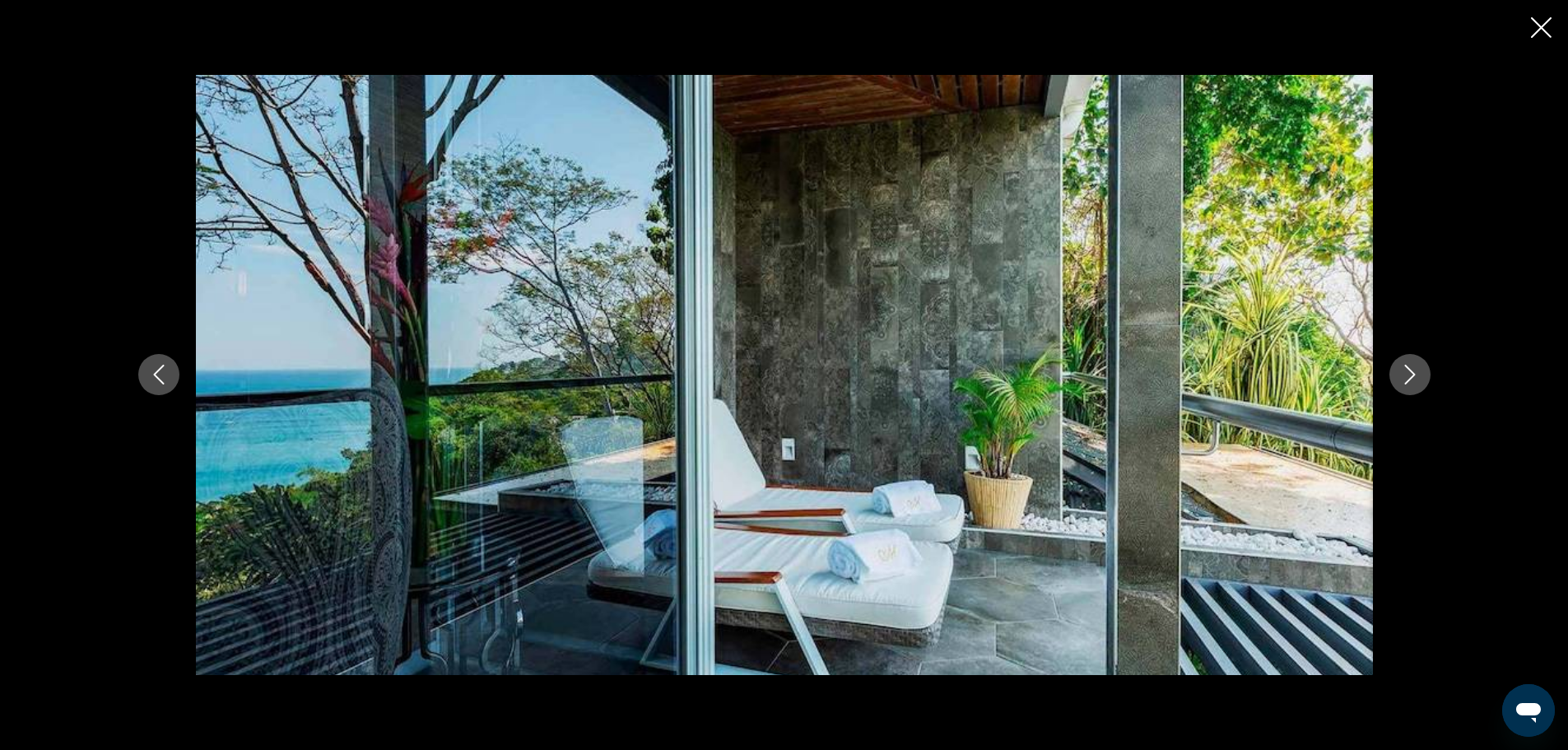click 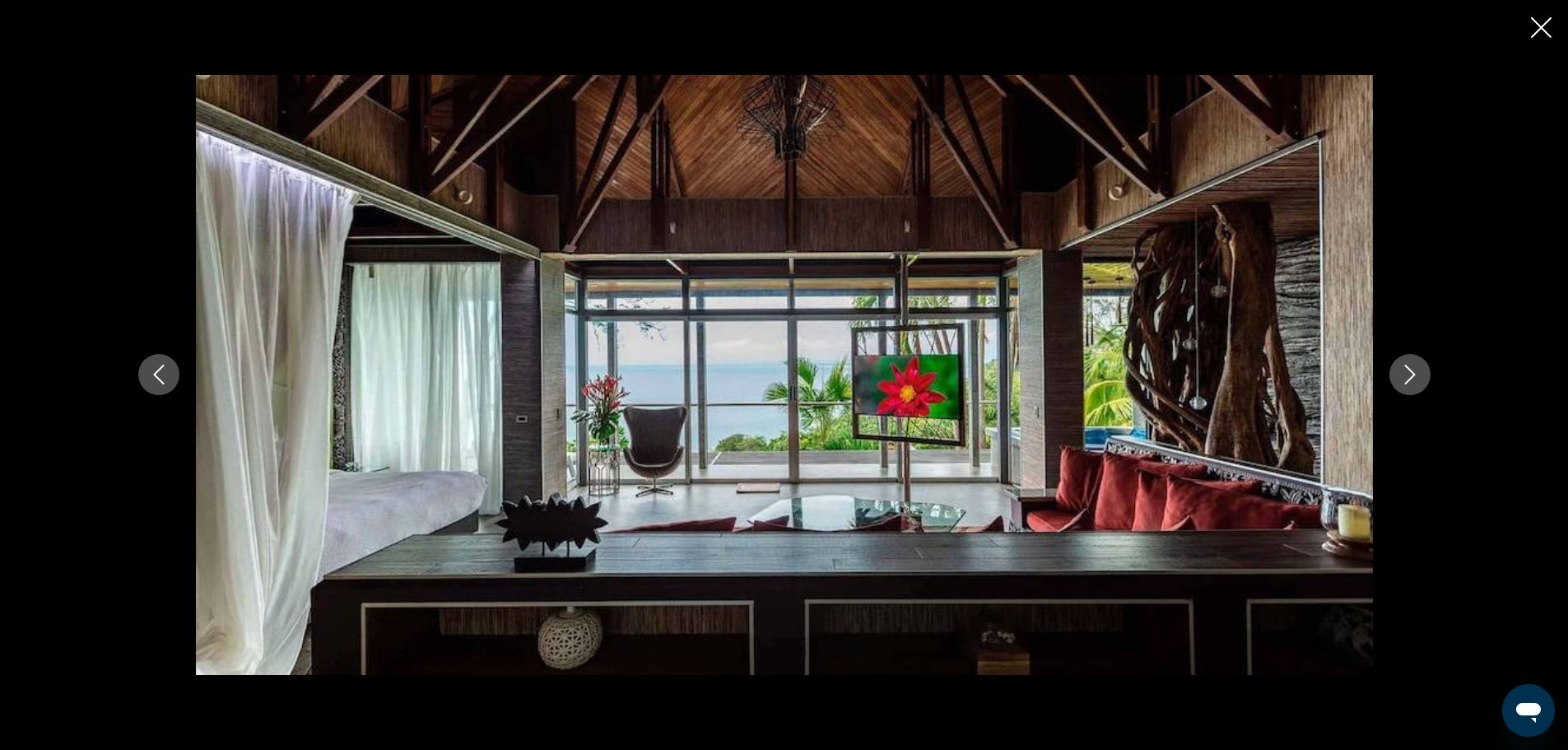 click 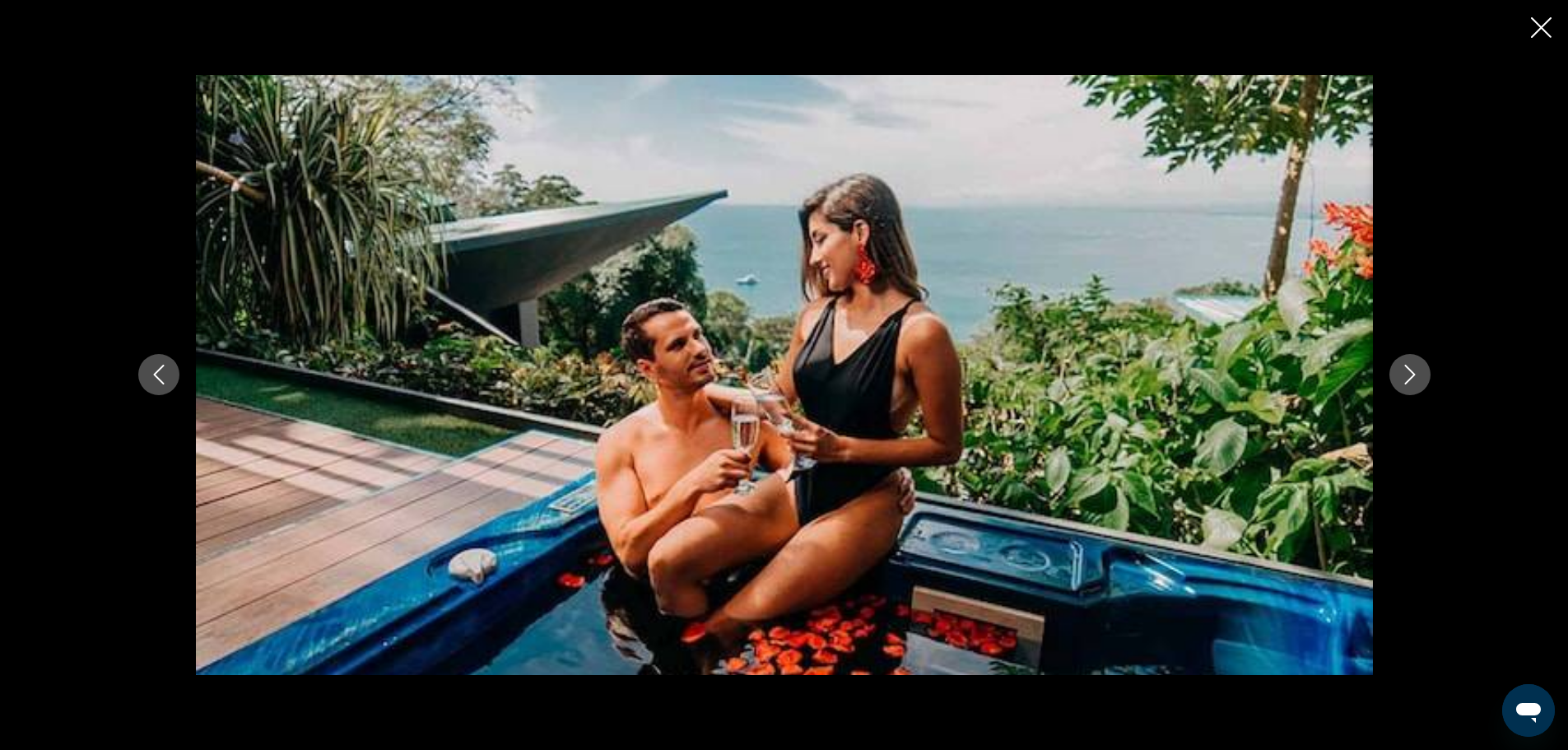 click 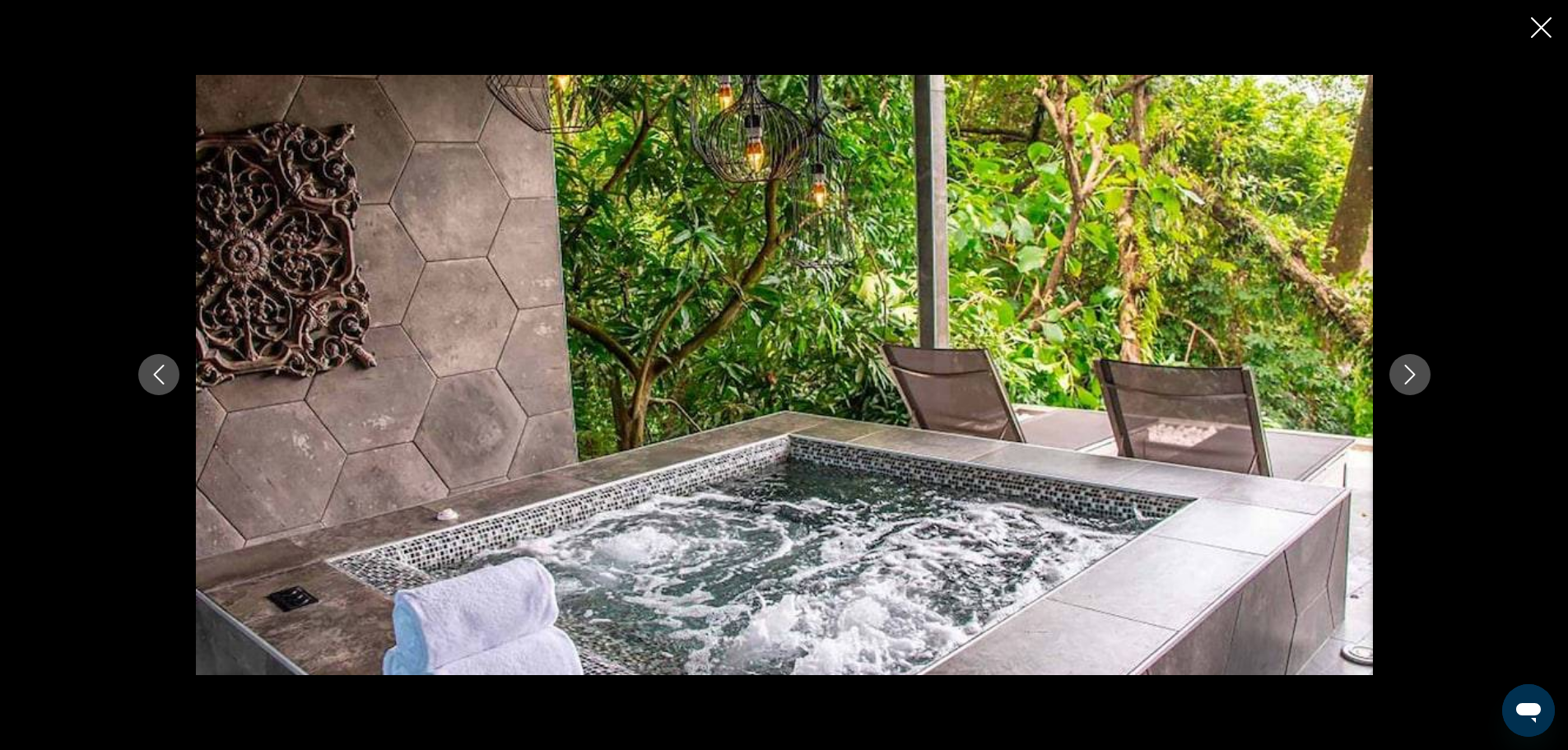 click 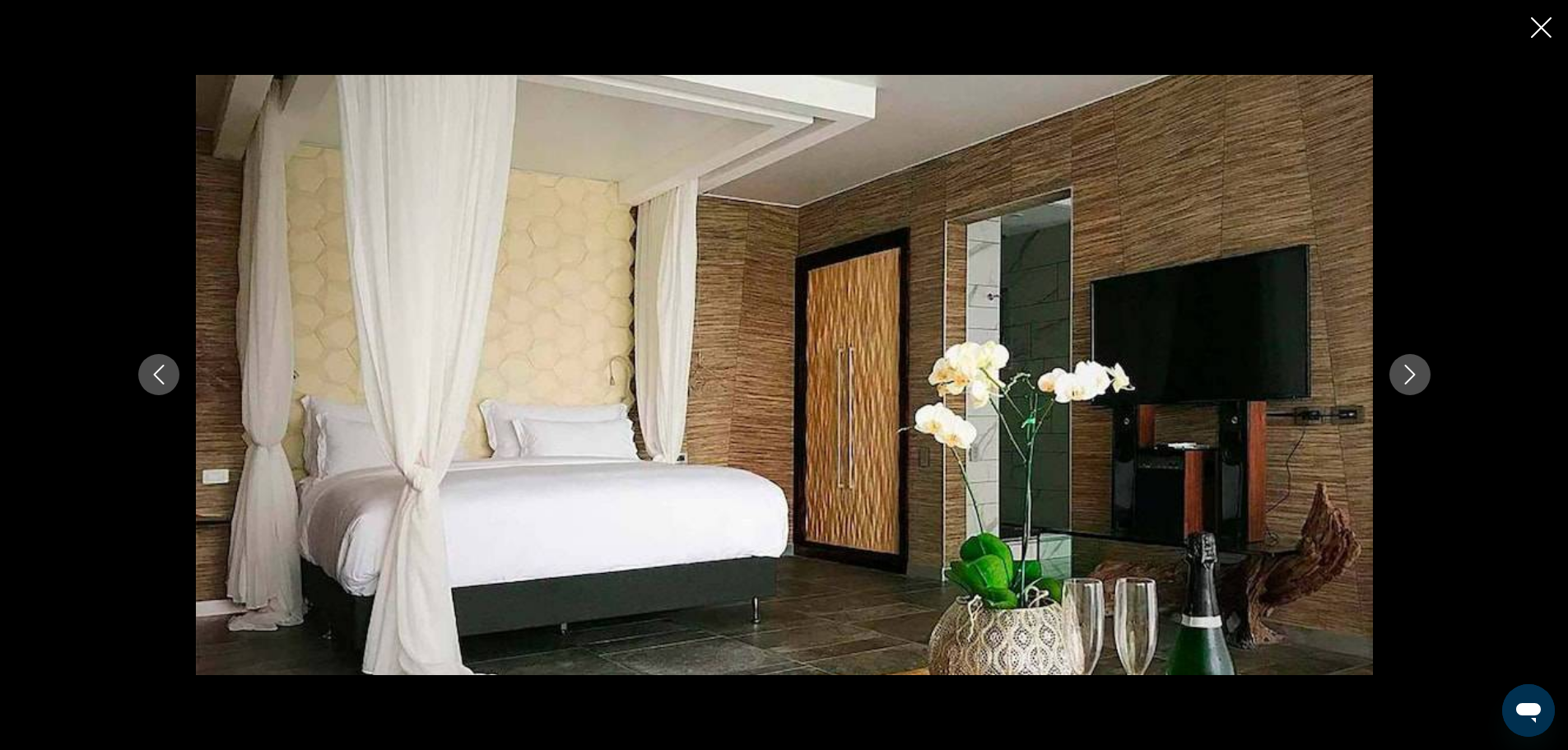 click 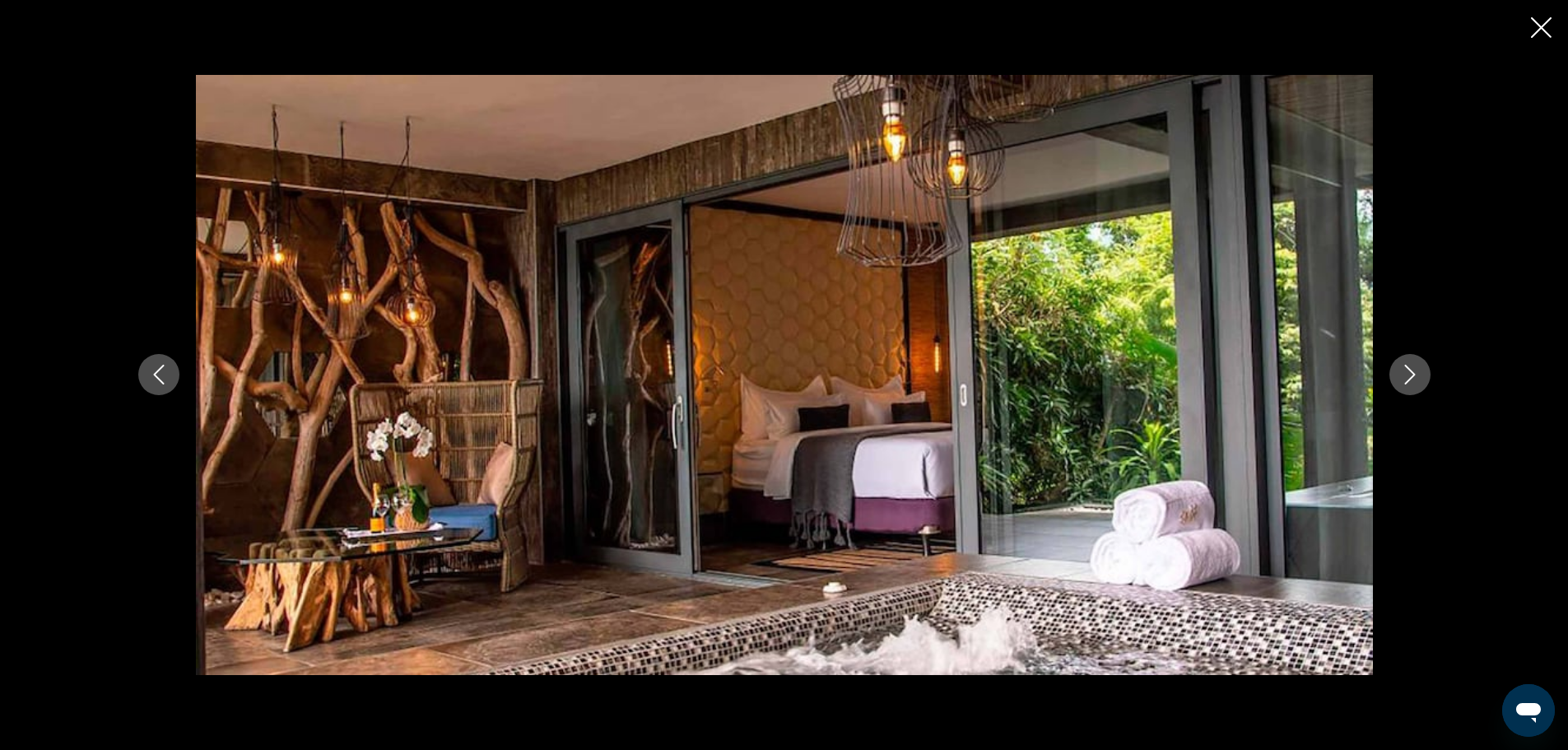 click 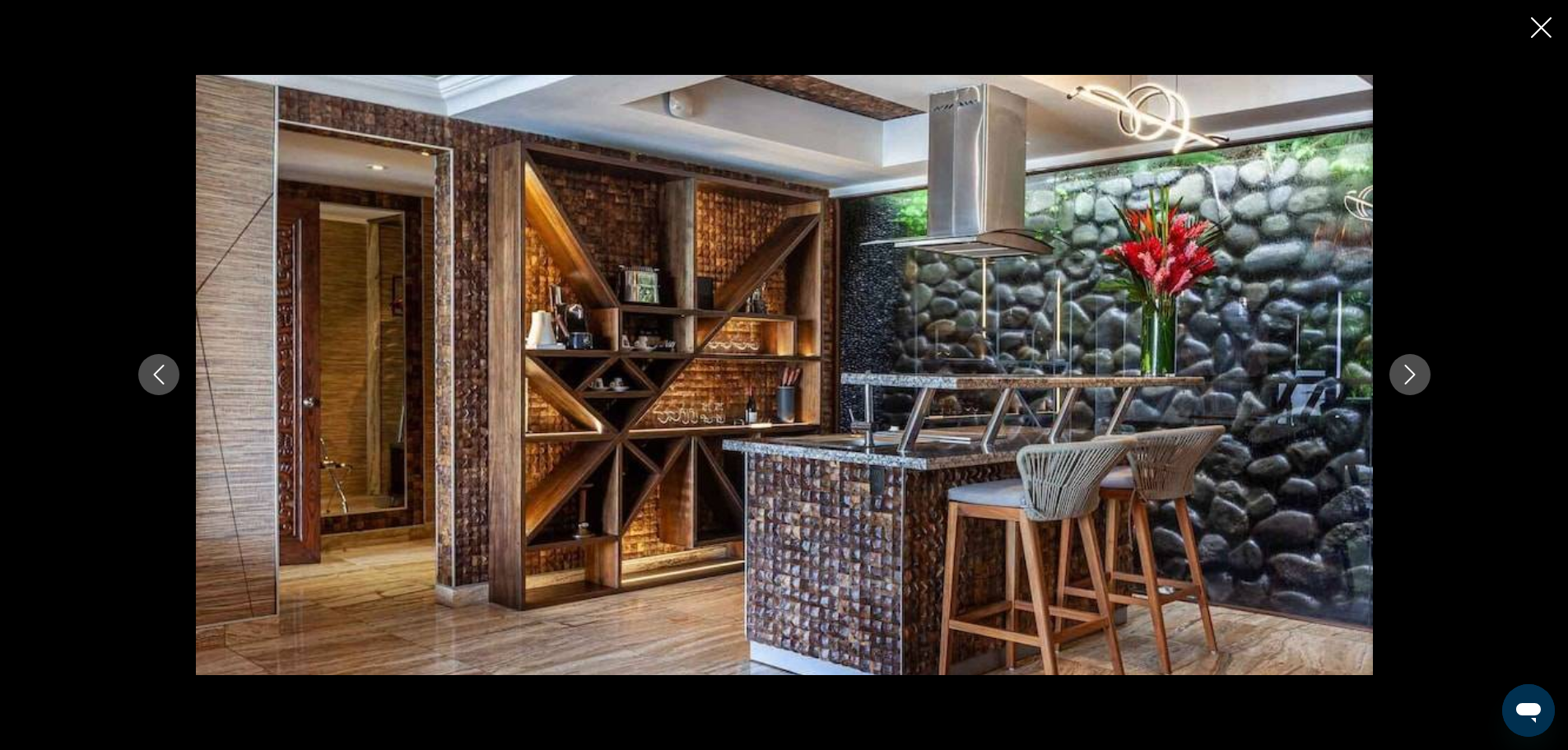 click 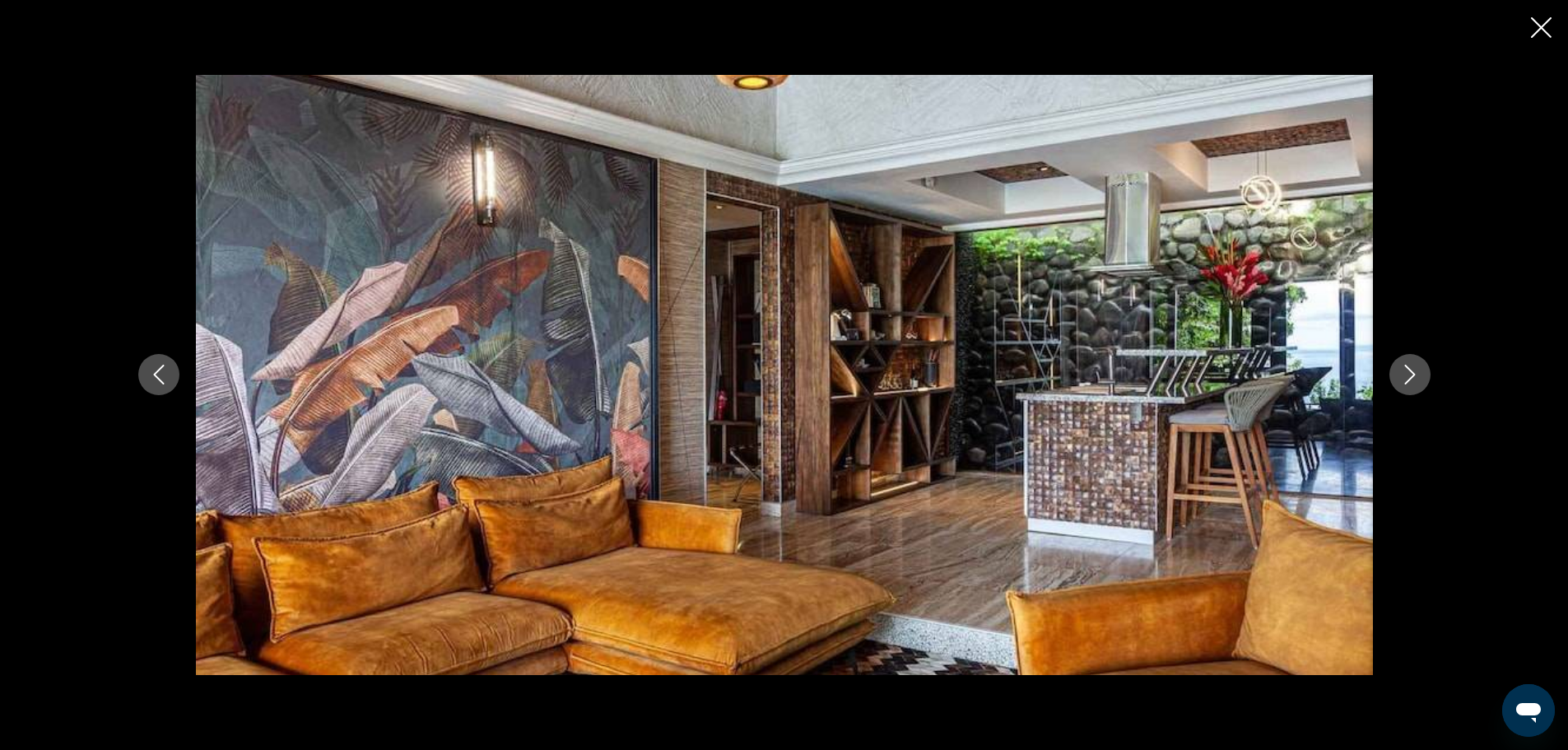 click 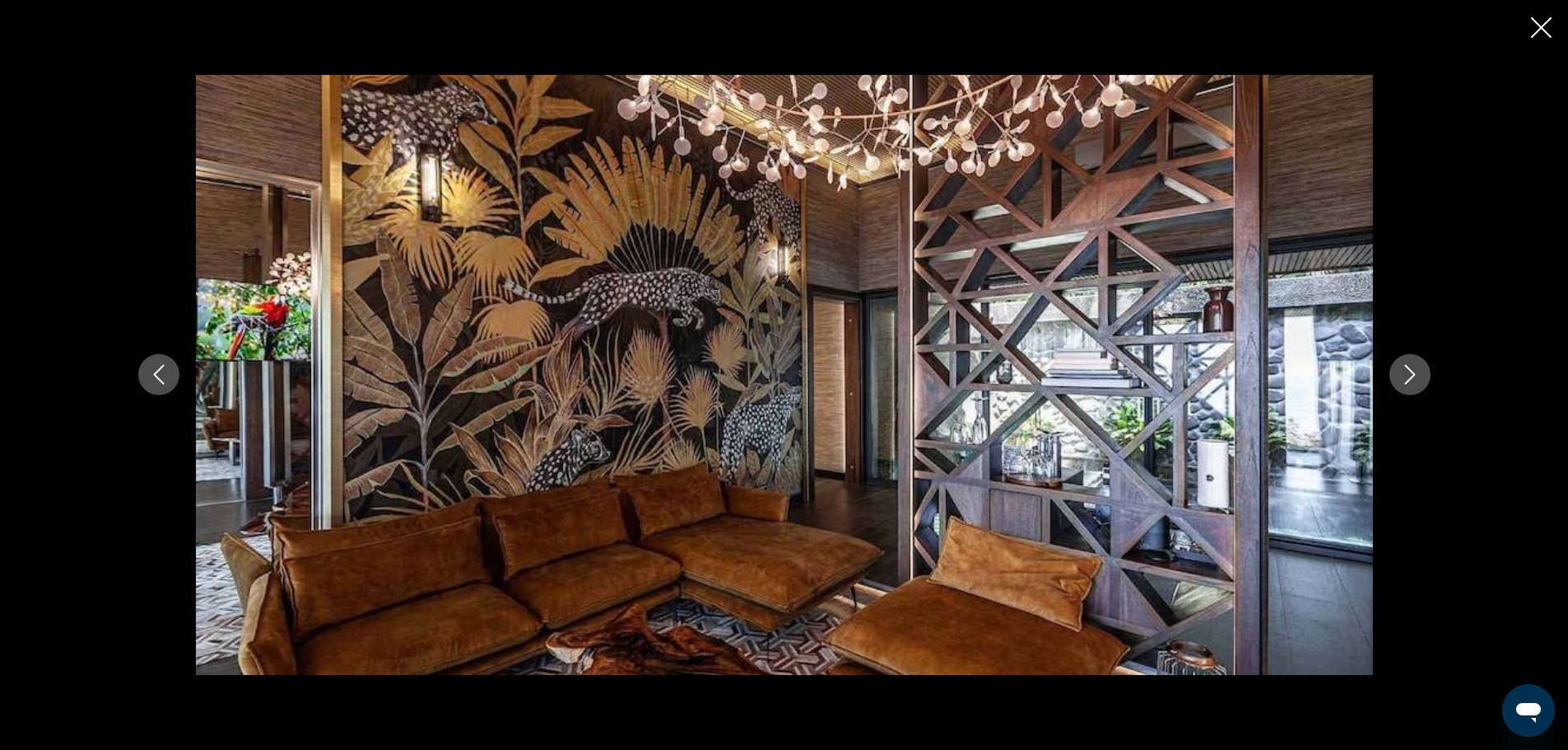 click 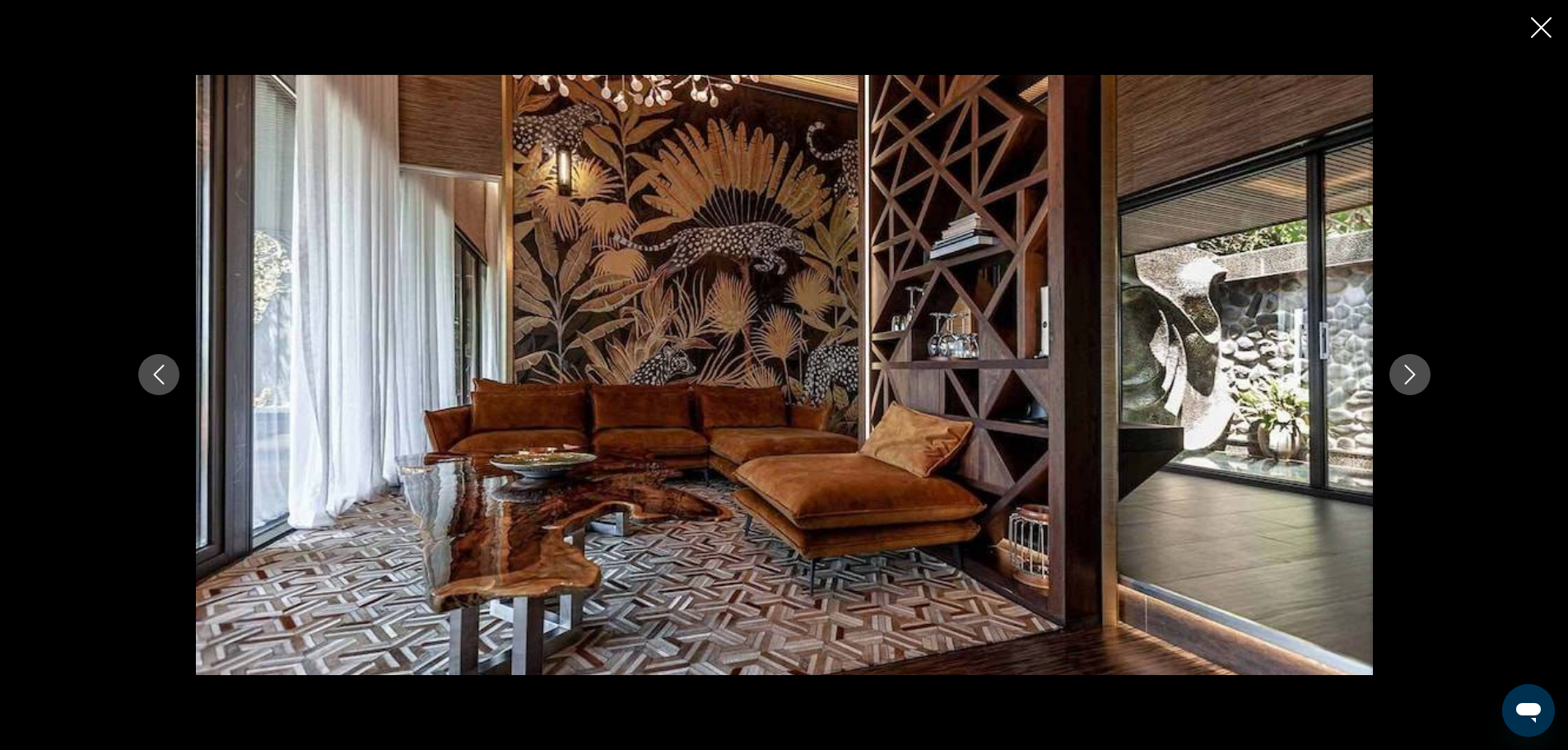 click 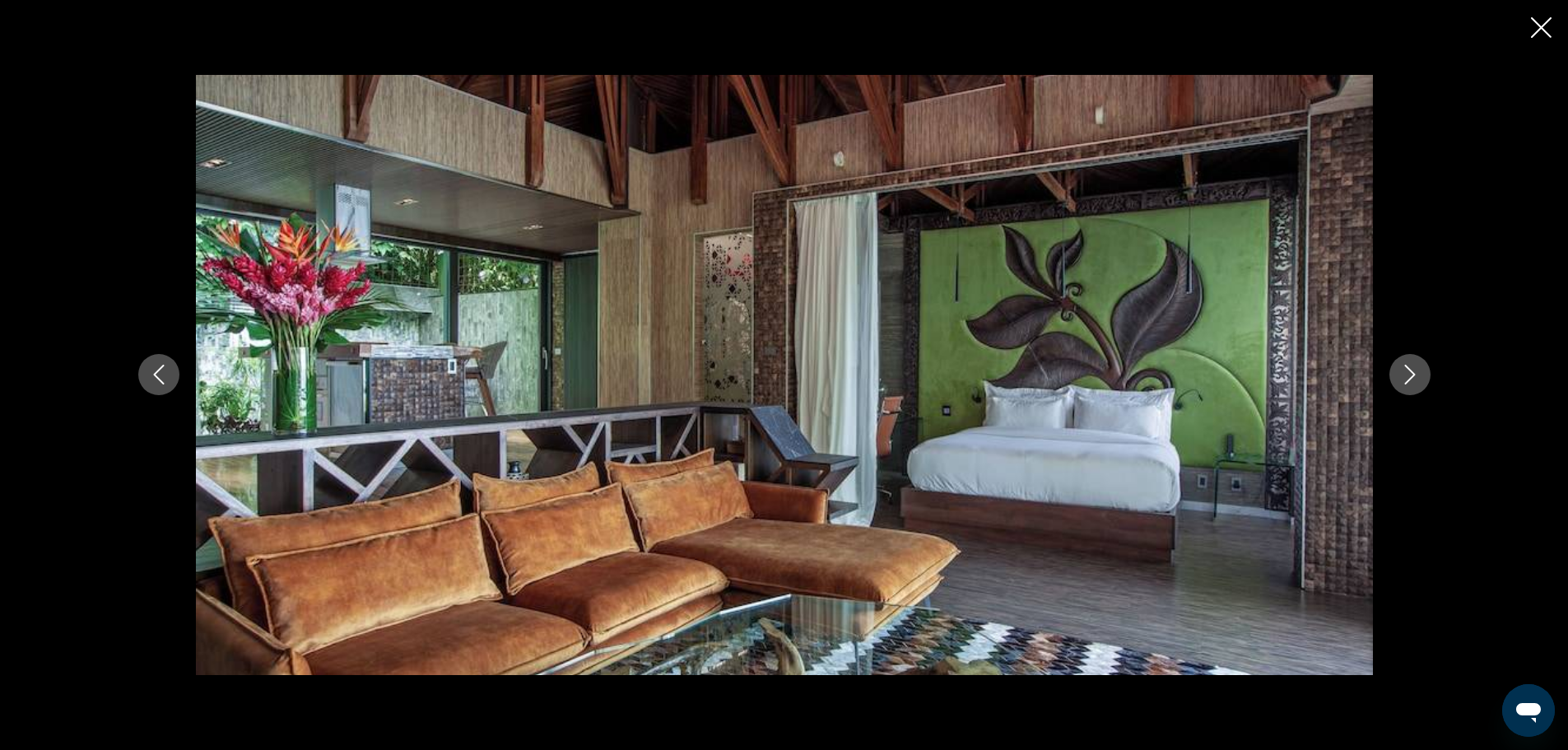 click 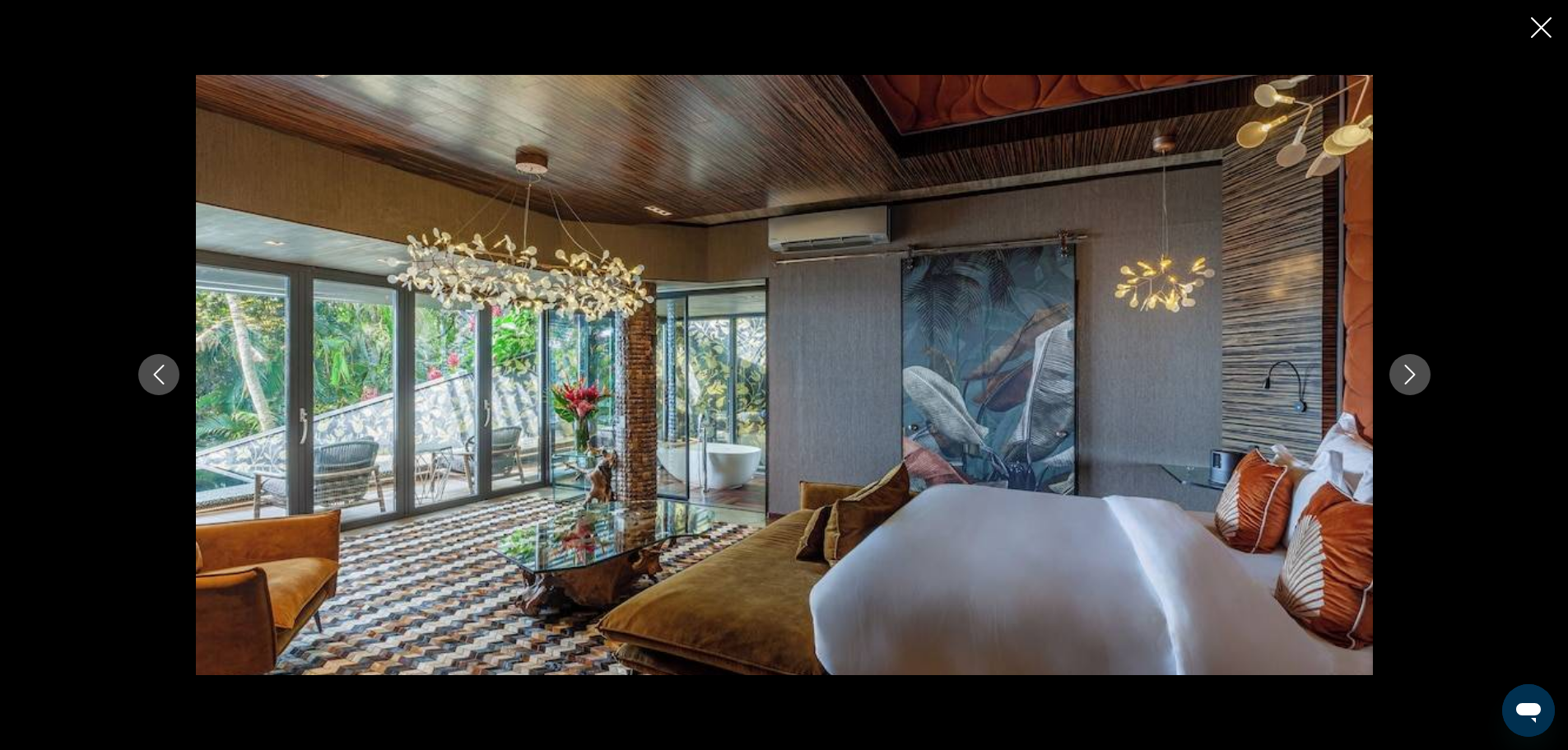 click 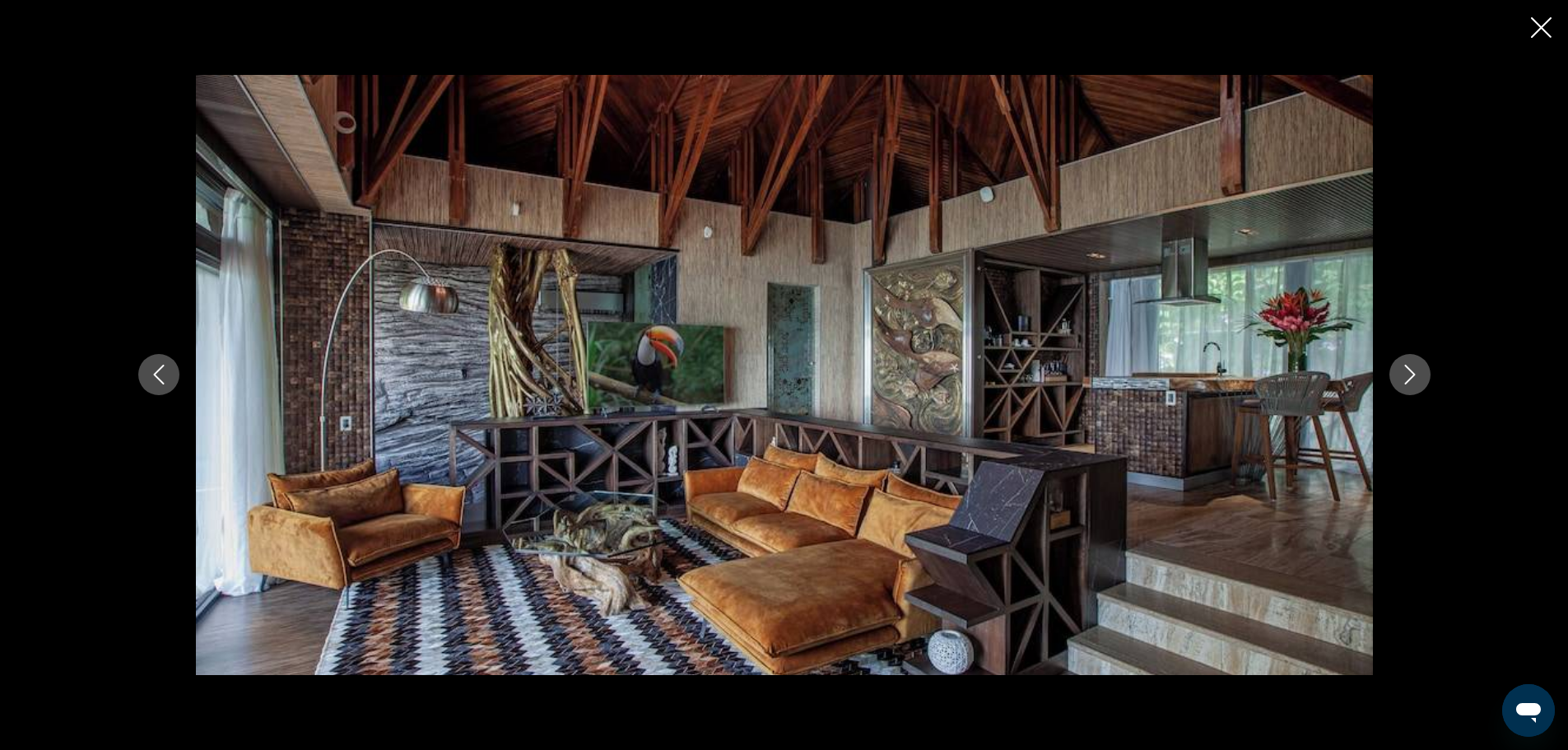 click 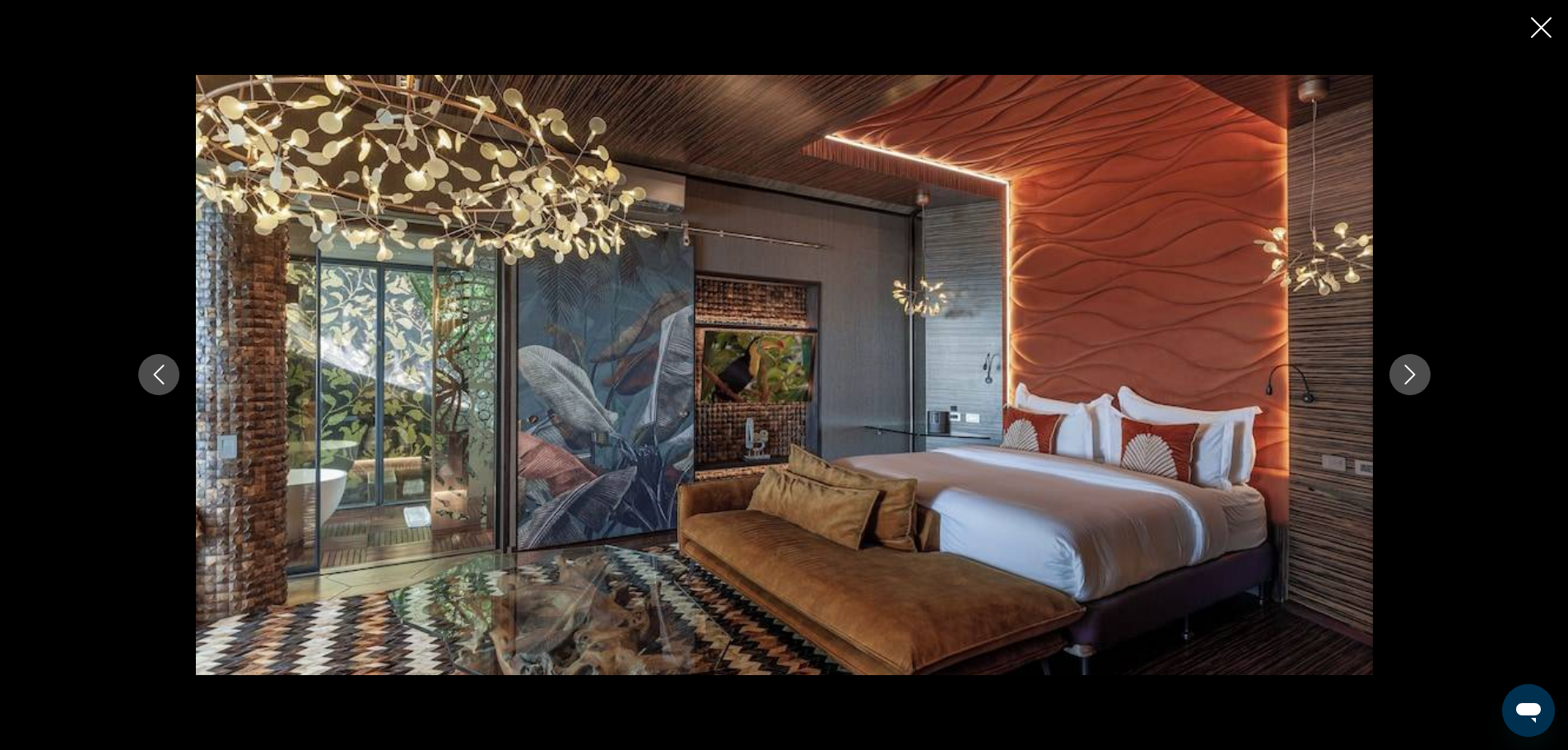 click 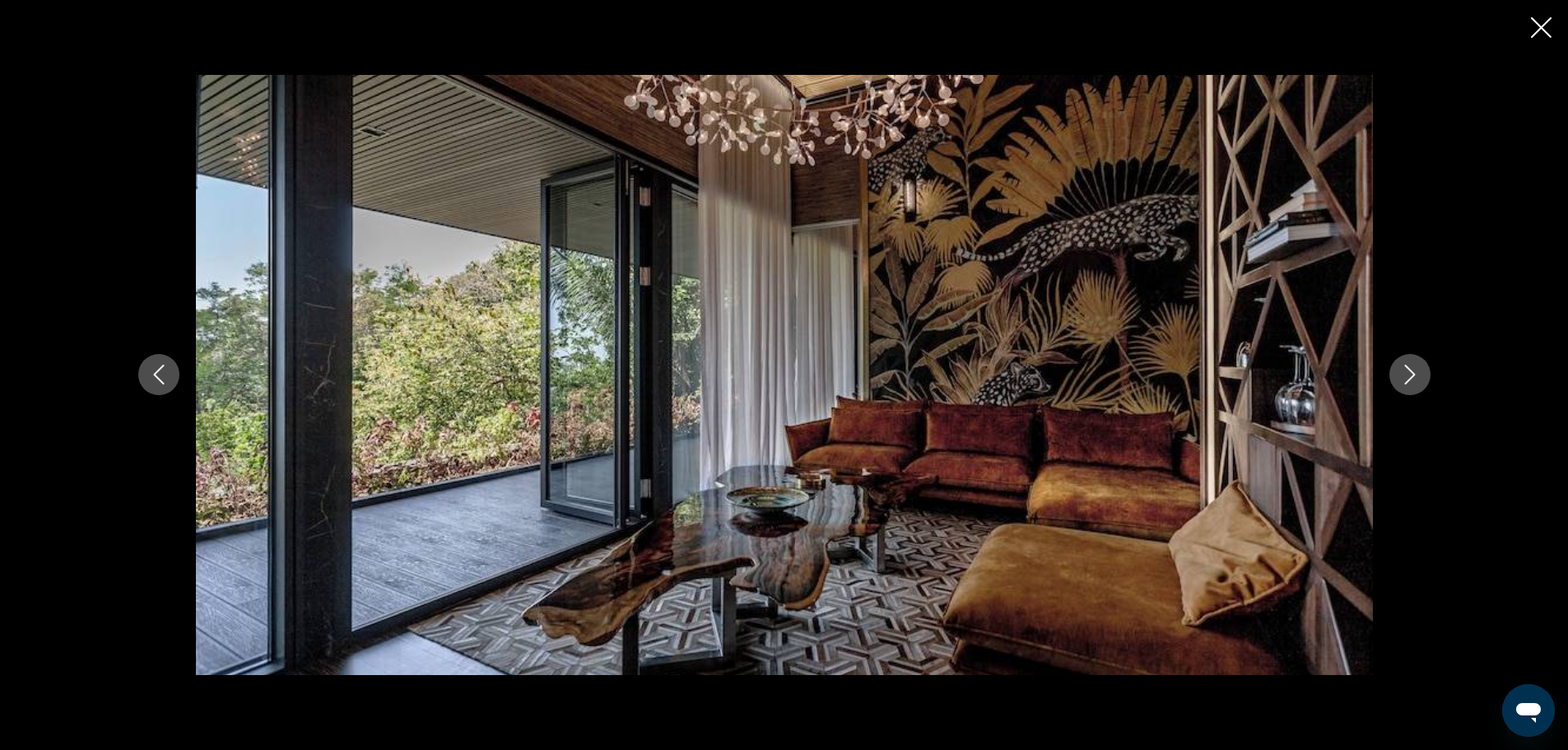 click 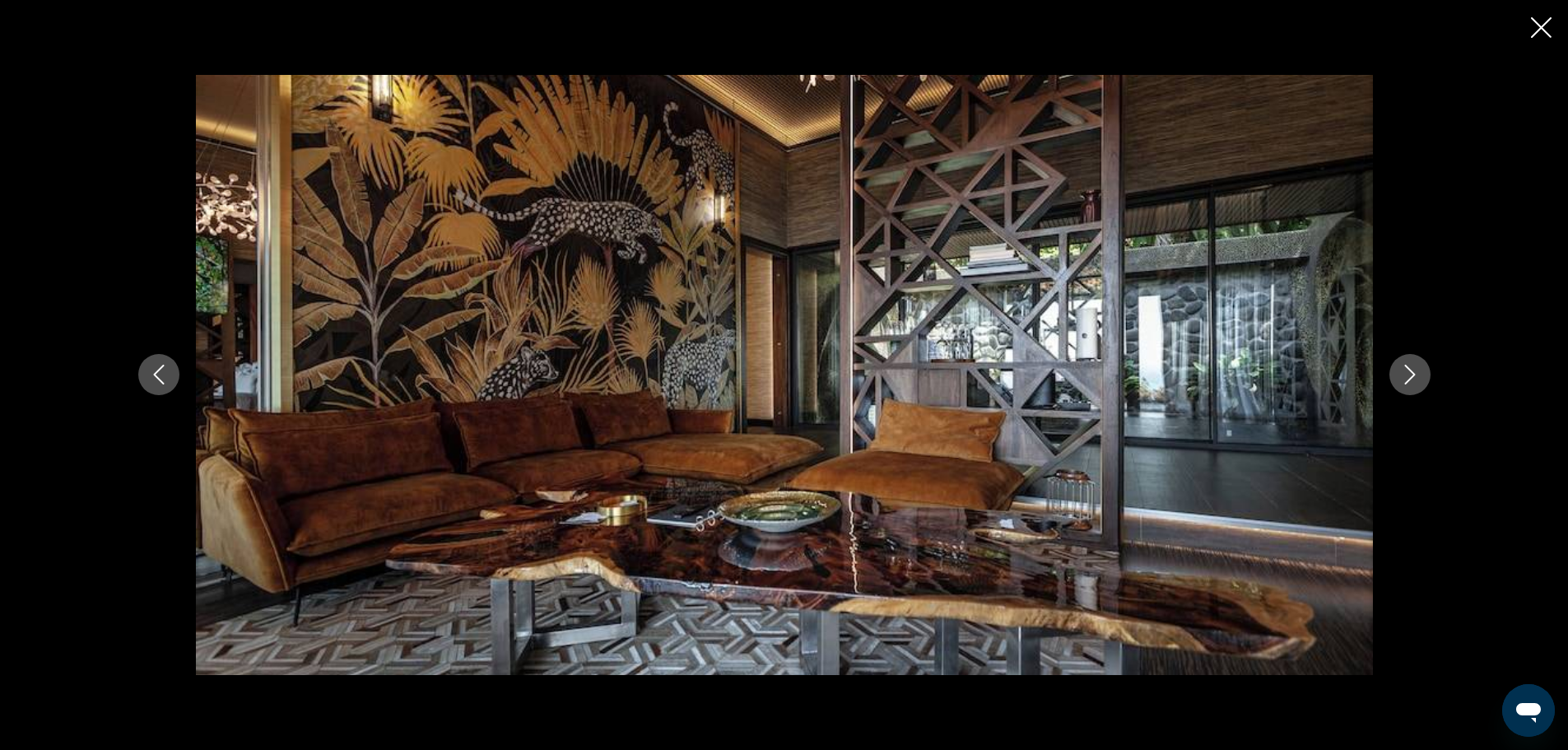 click 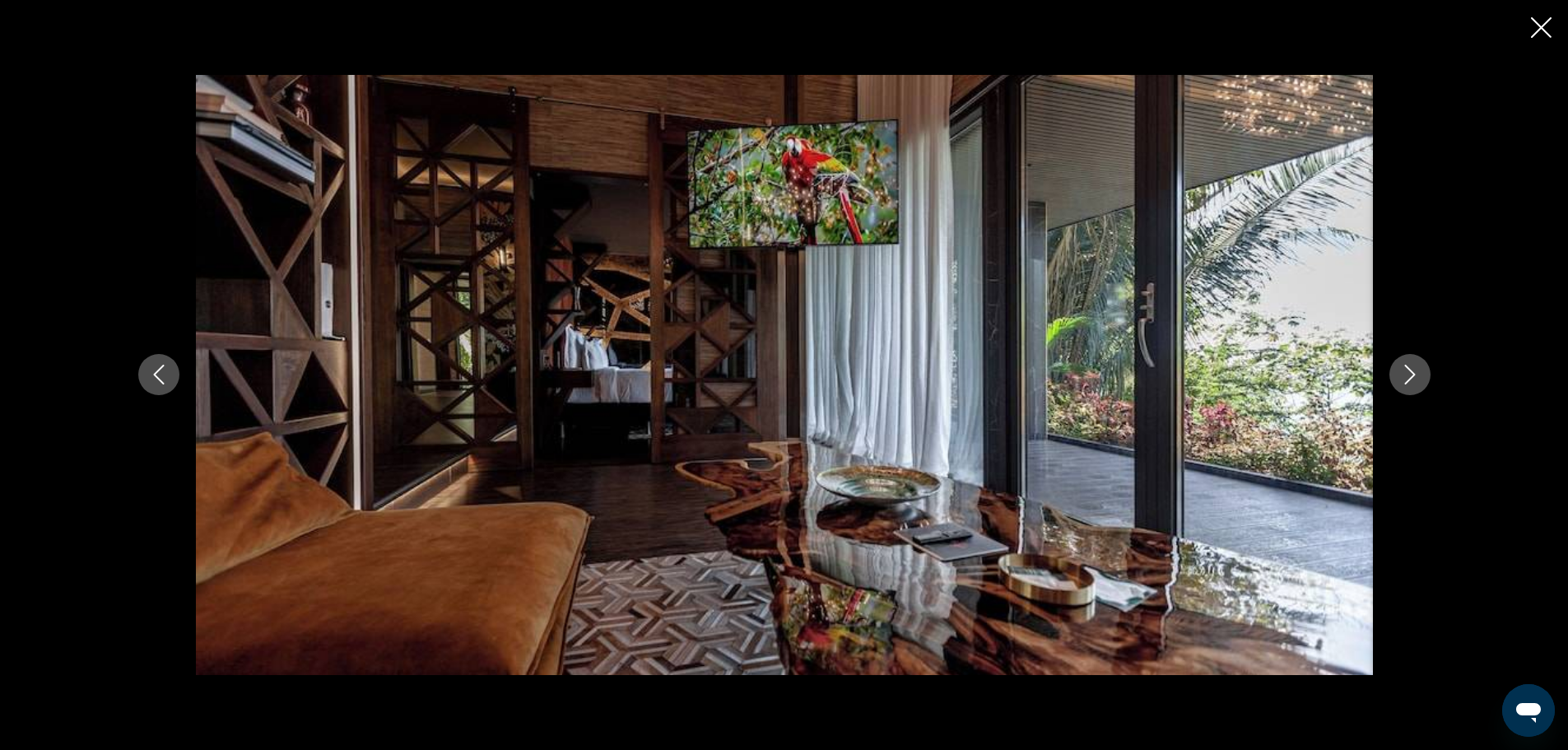 click 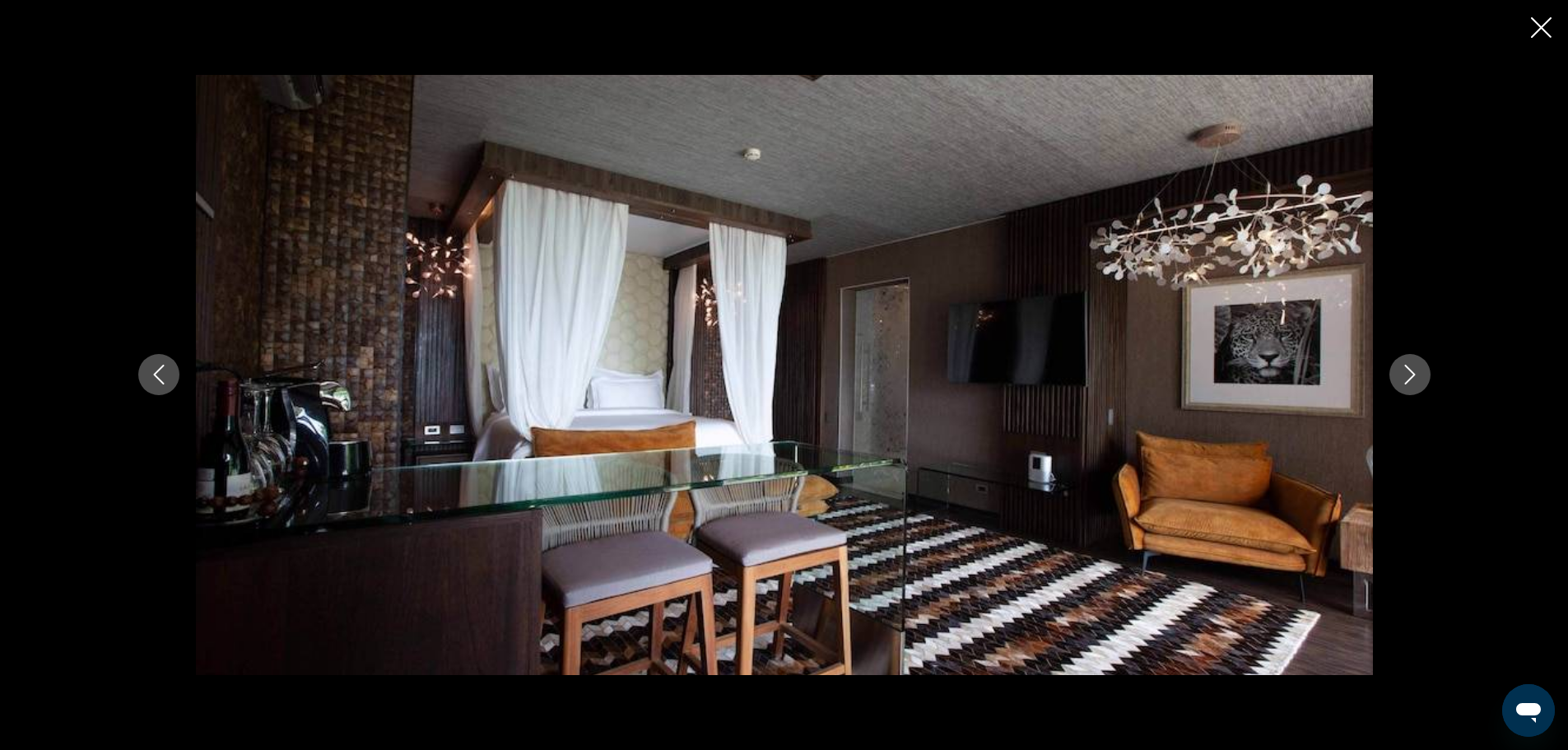 click 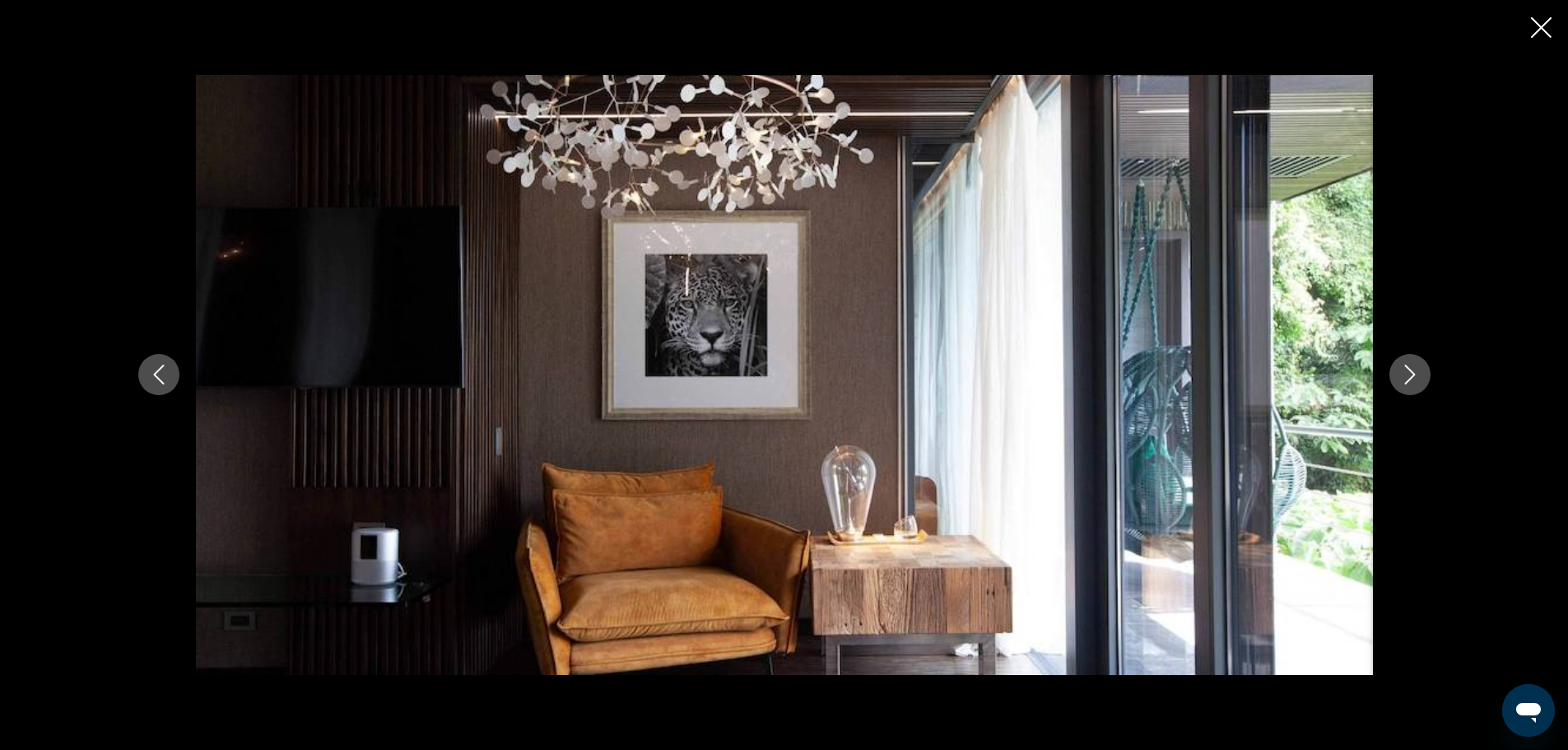 click 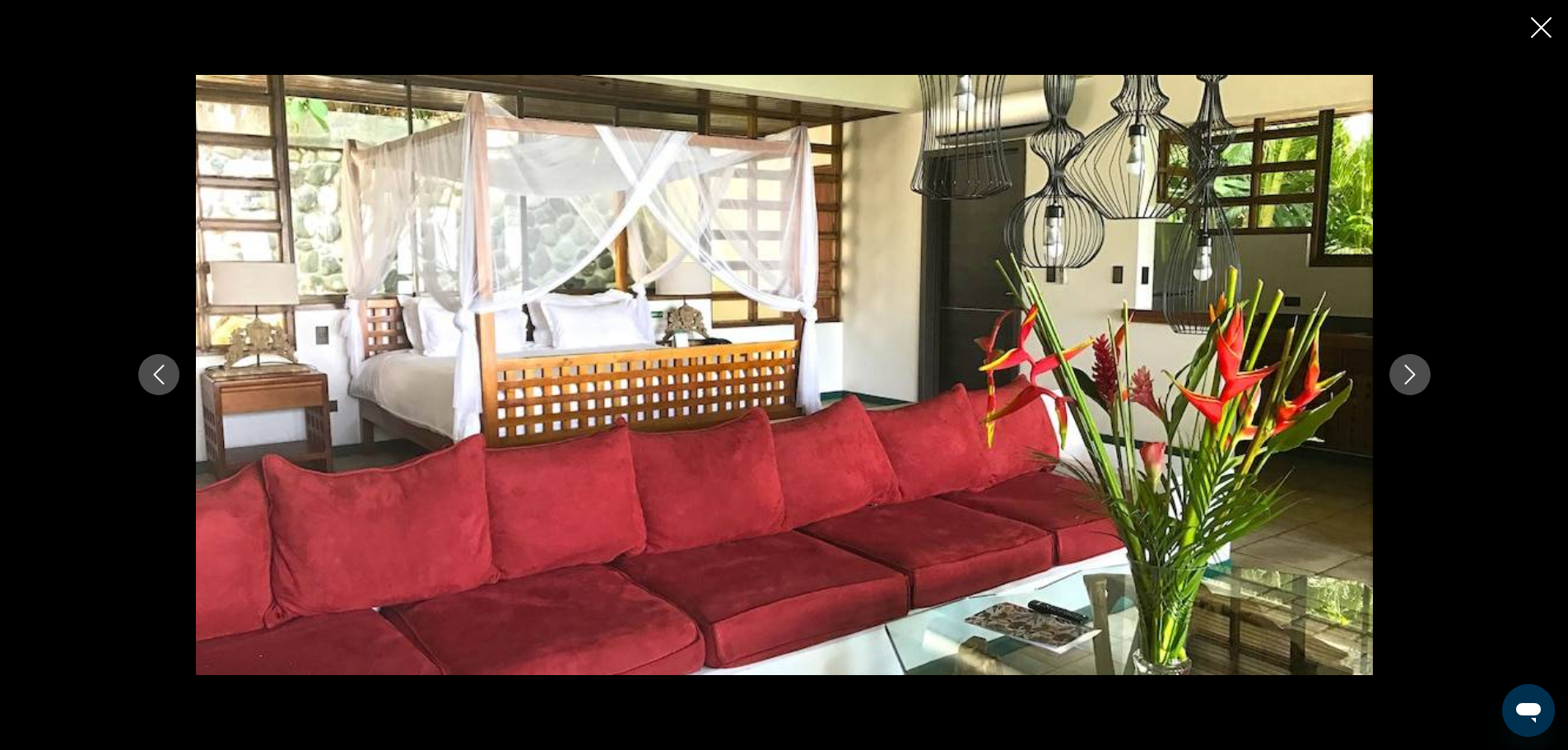 click 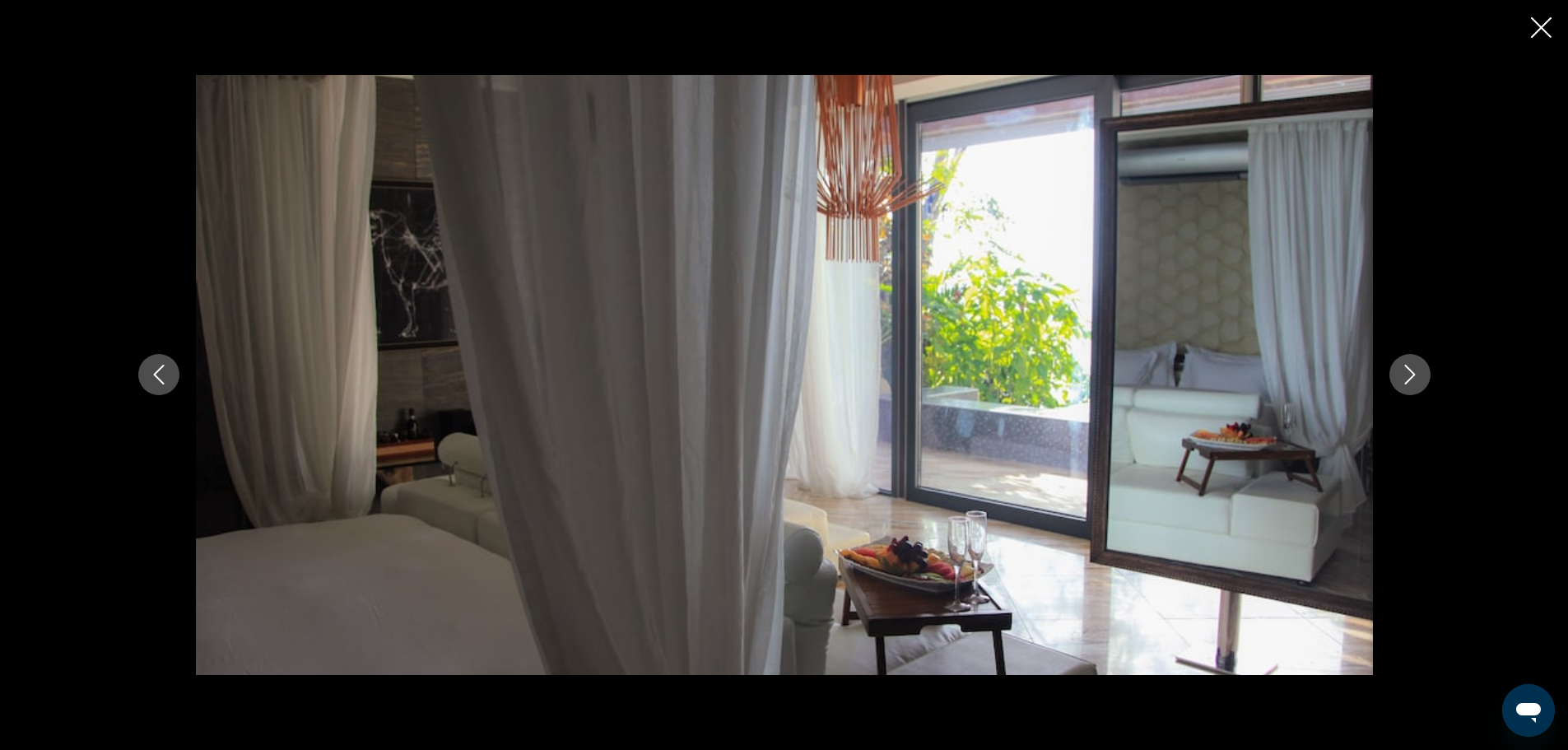 click 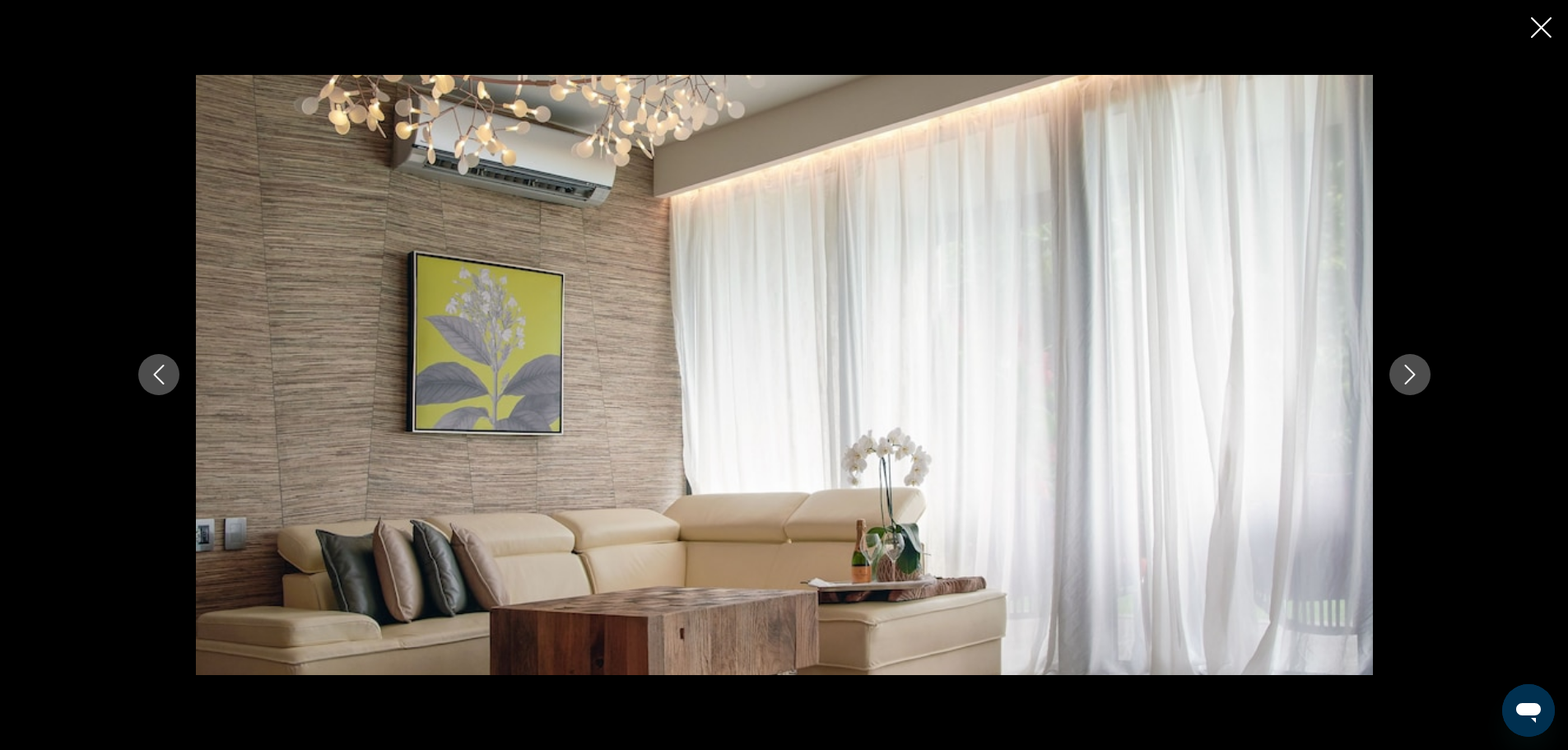 click 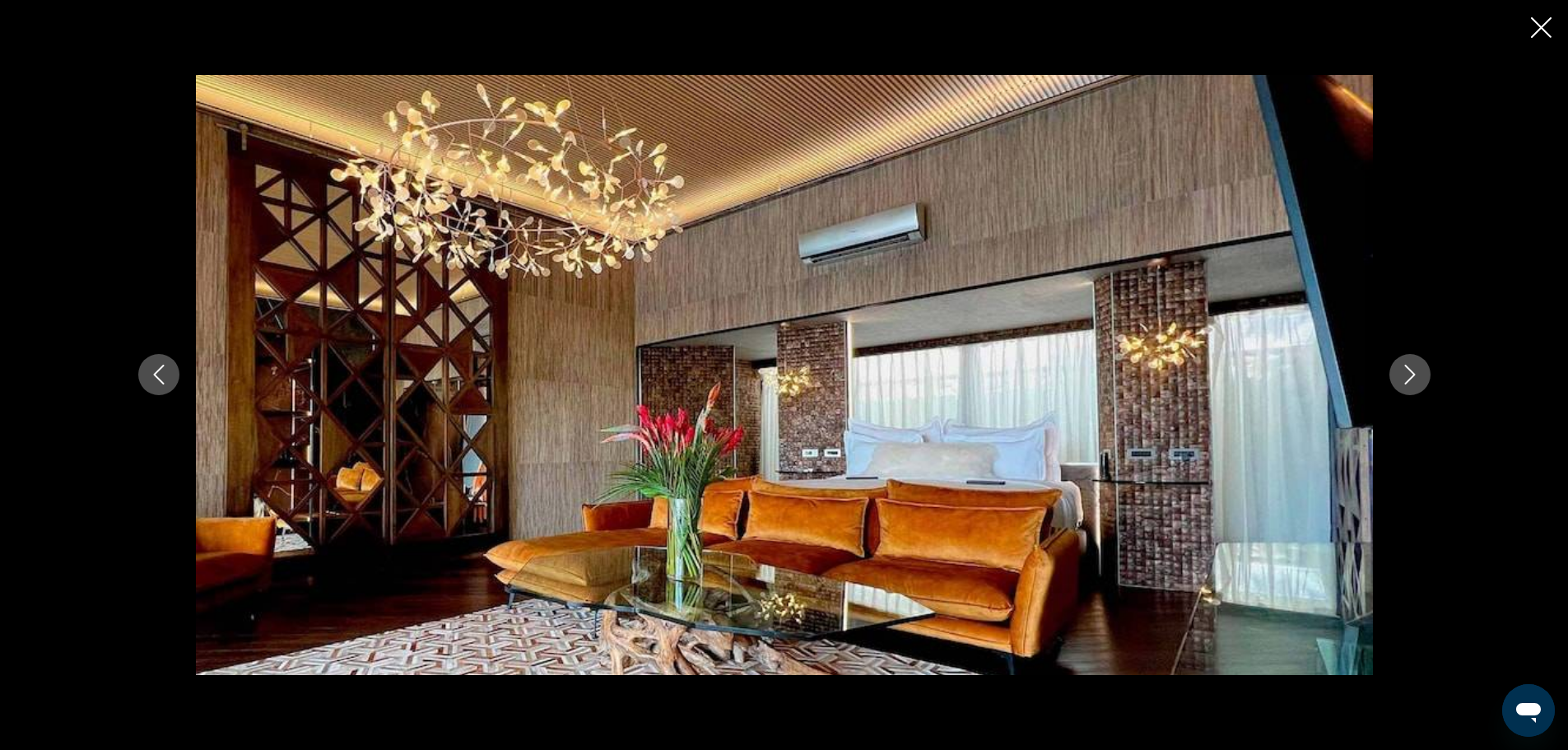 click 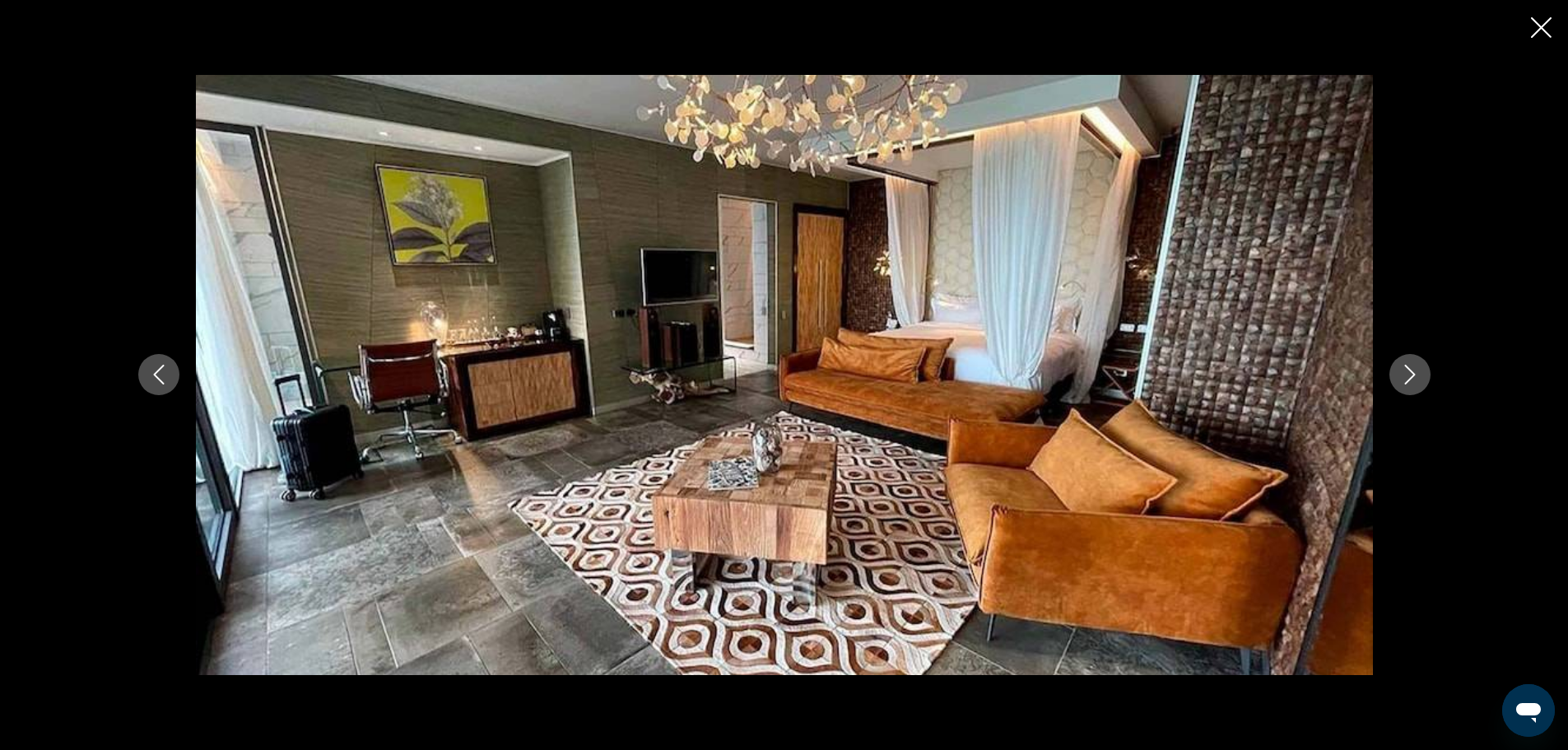 click 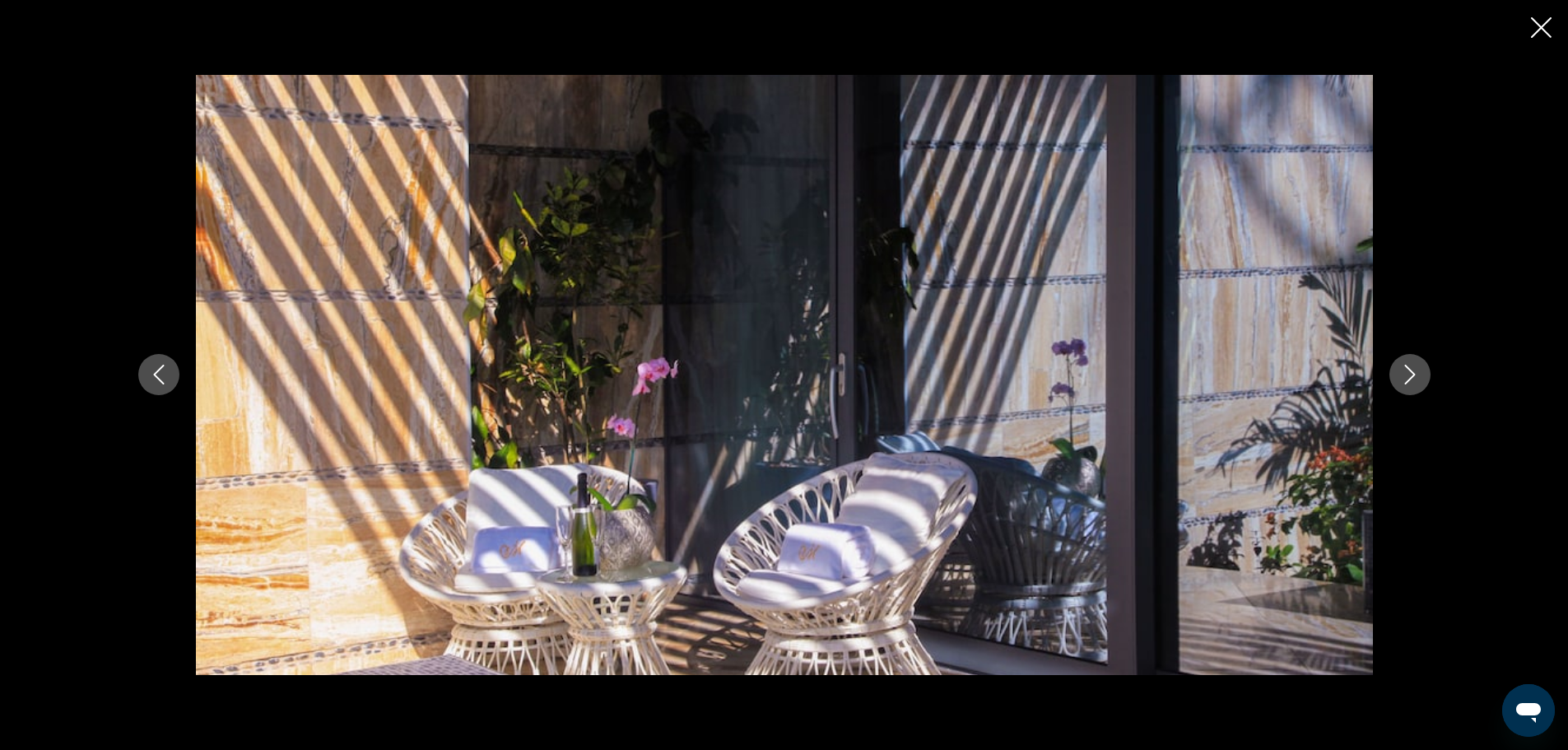 click 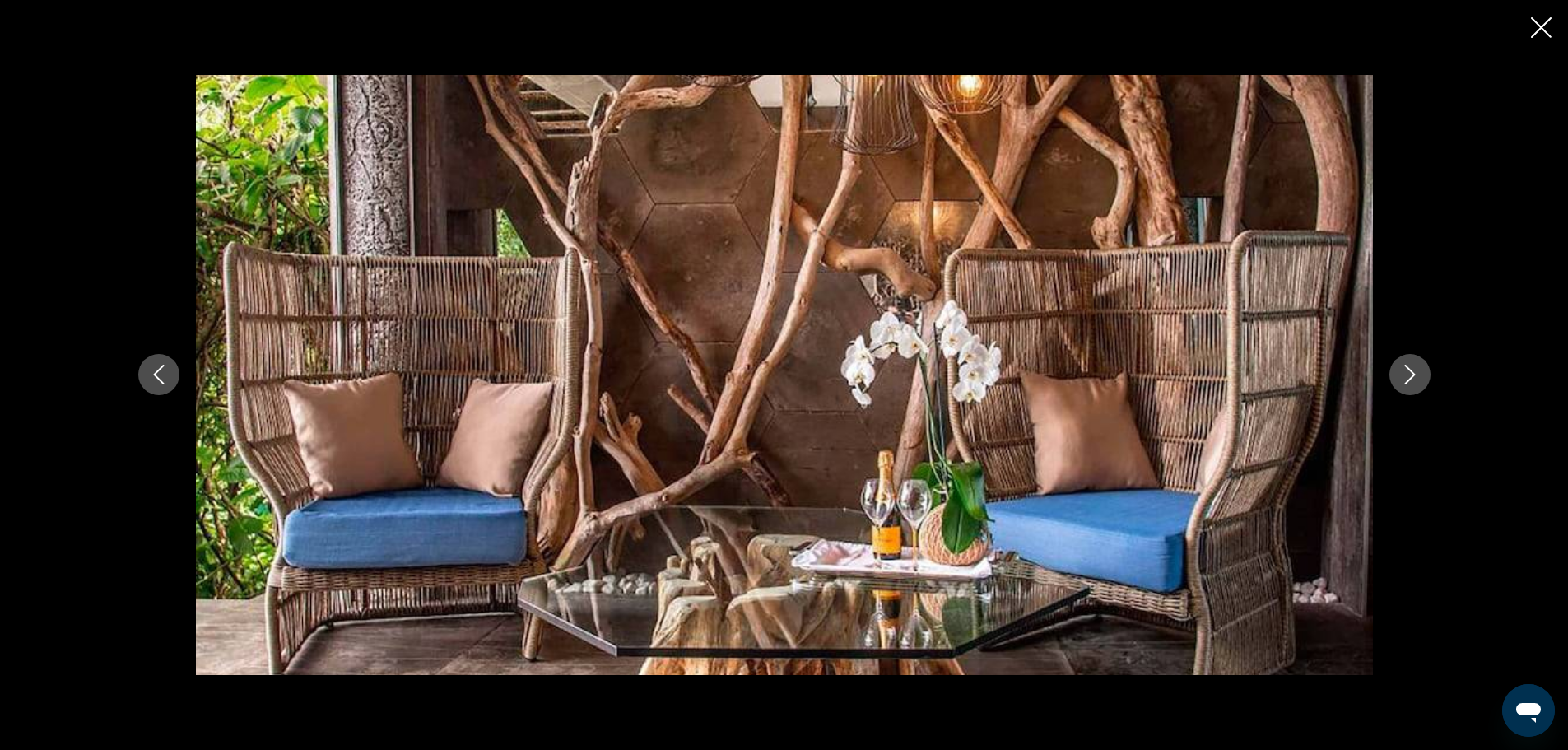 click 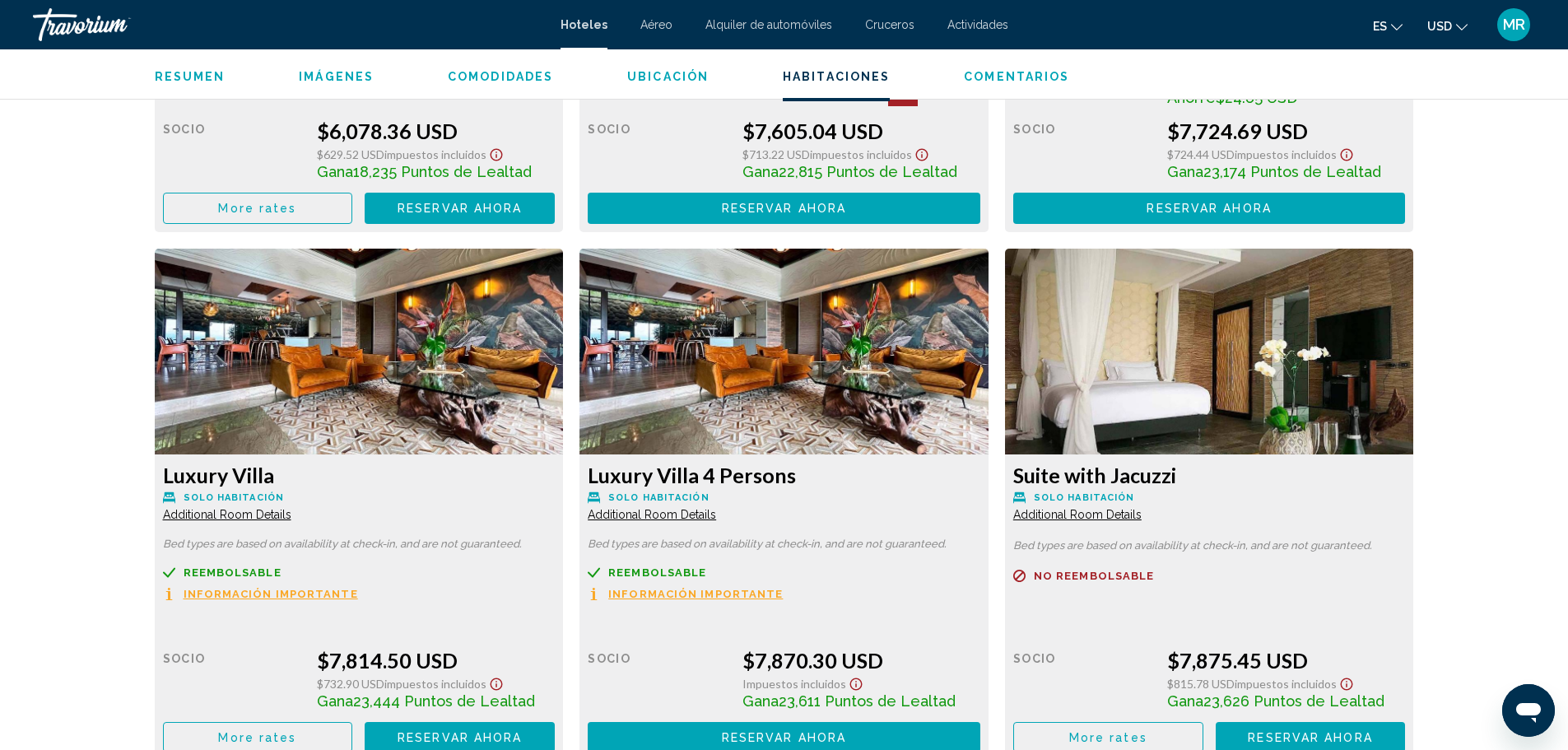 scroll, scrollTop: 3211, scrollLeft: 0, axis: vertical 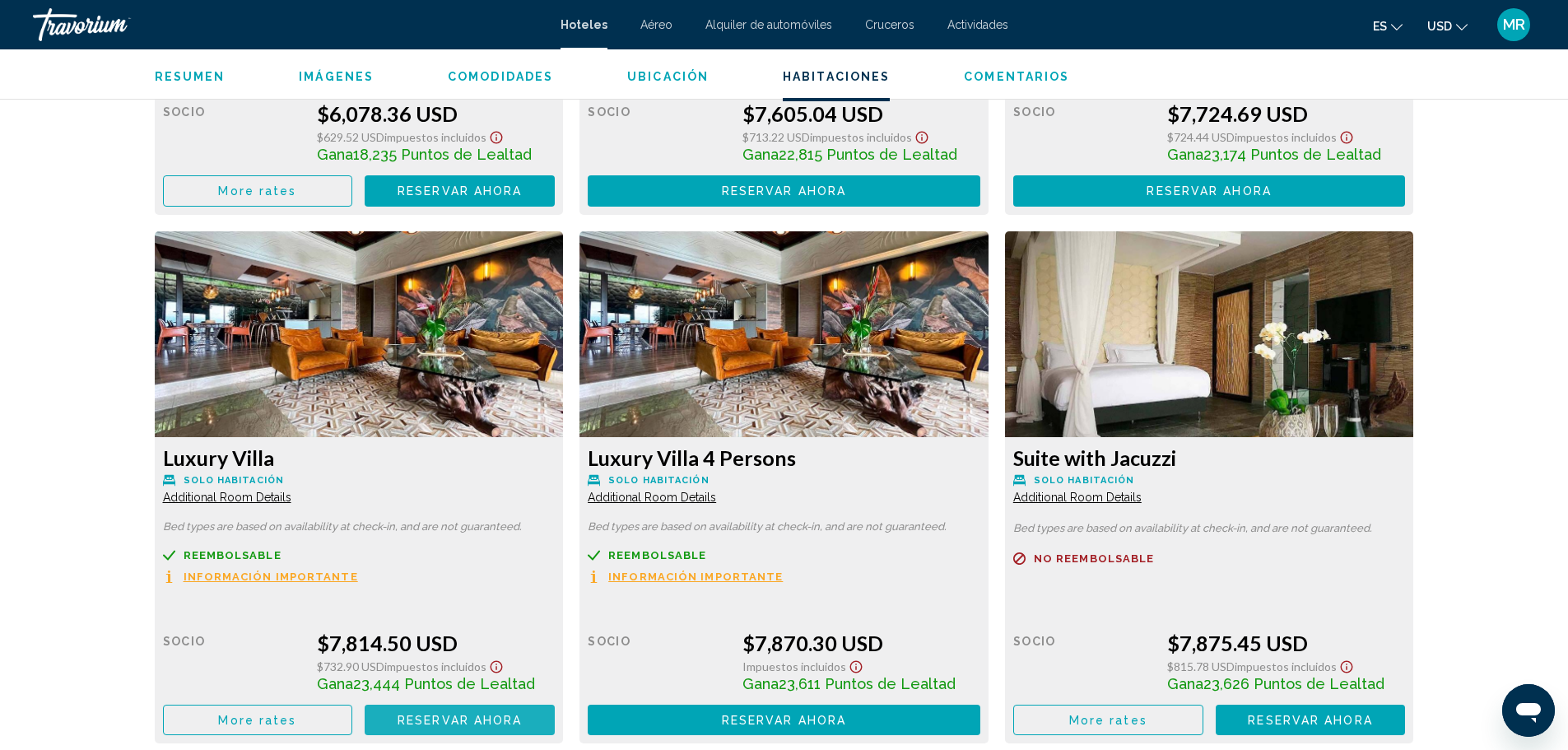 click on "Reservar ahora" at bounding box center [459, 720] 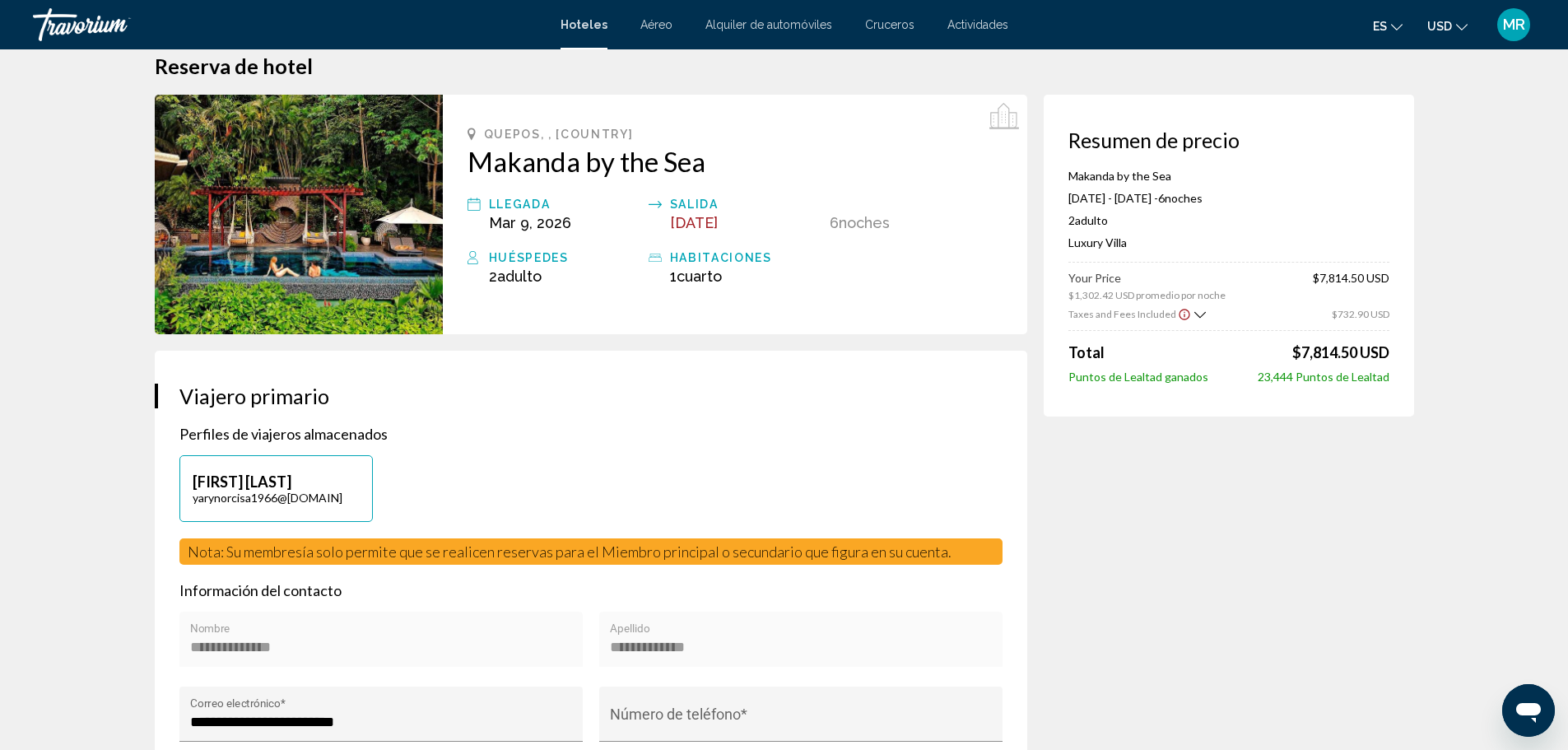 scroll, scrollTop: 0, scrollLeft: 0, axis: both 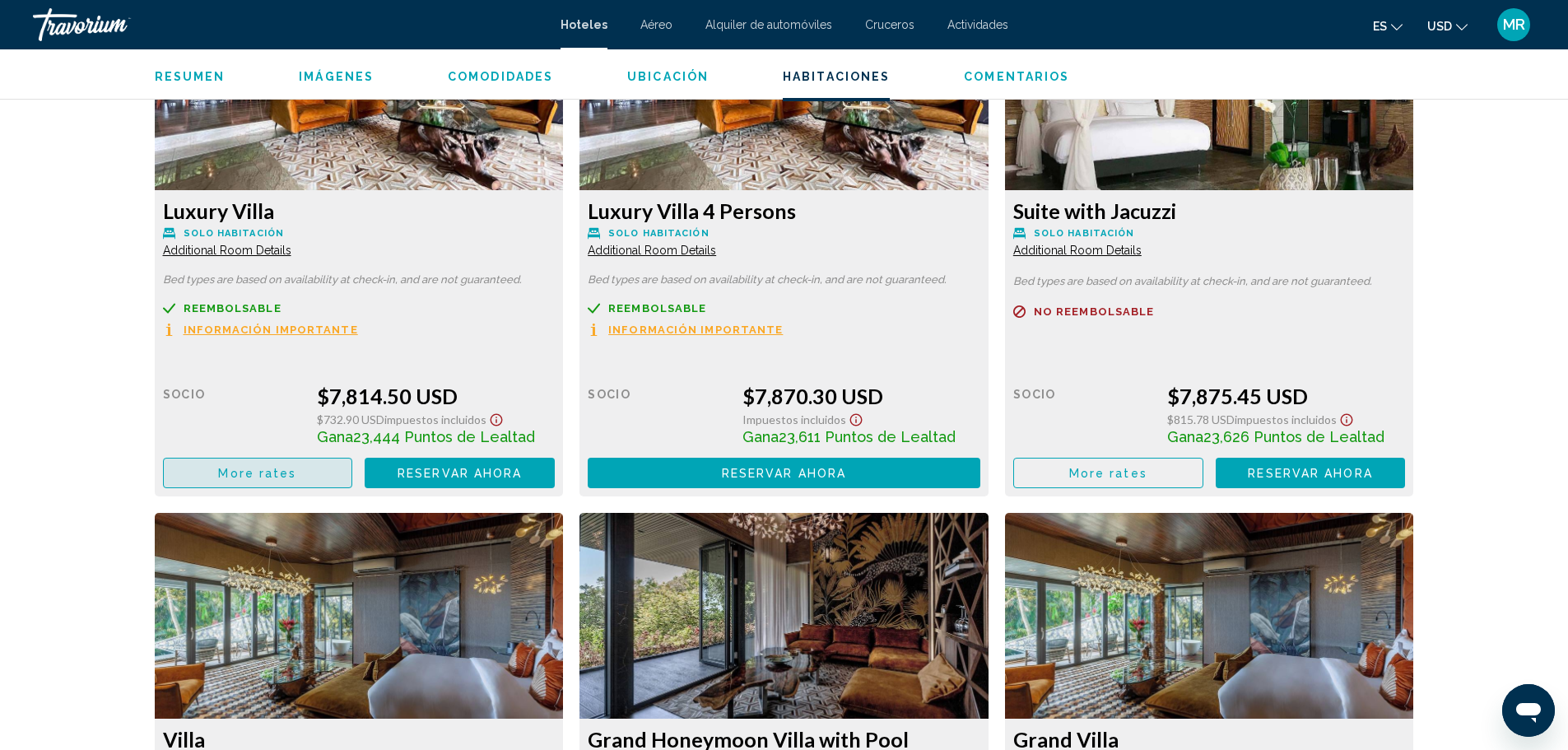 click on "More rates" at bounding box center (257, 473) 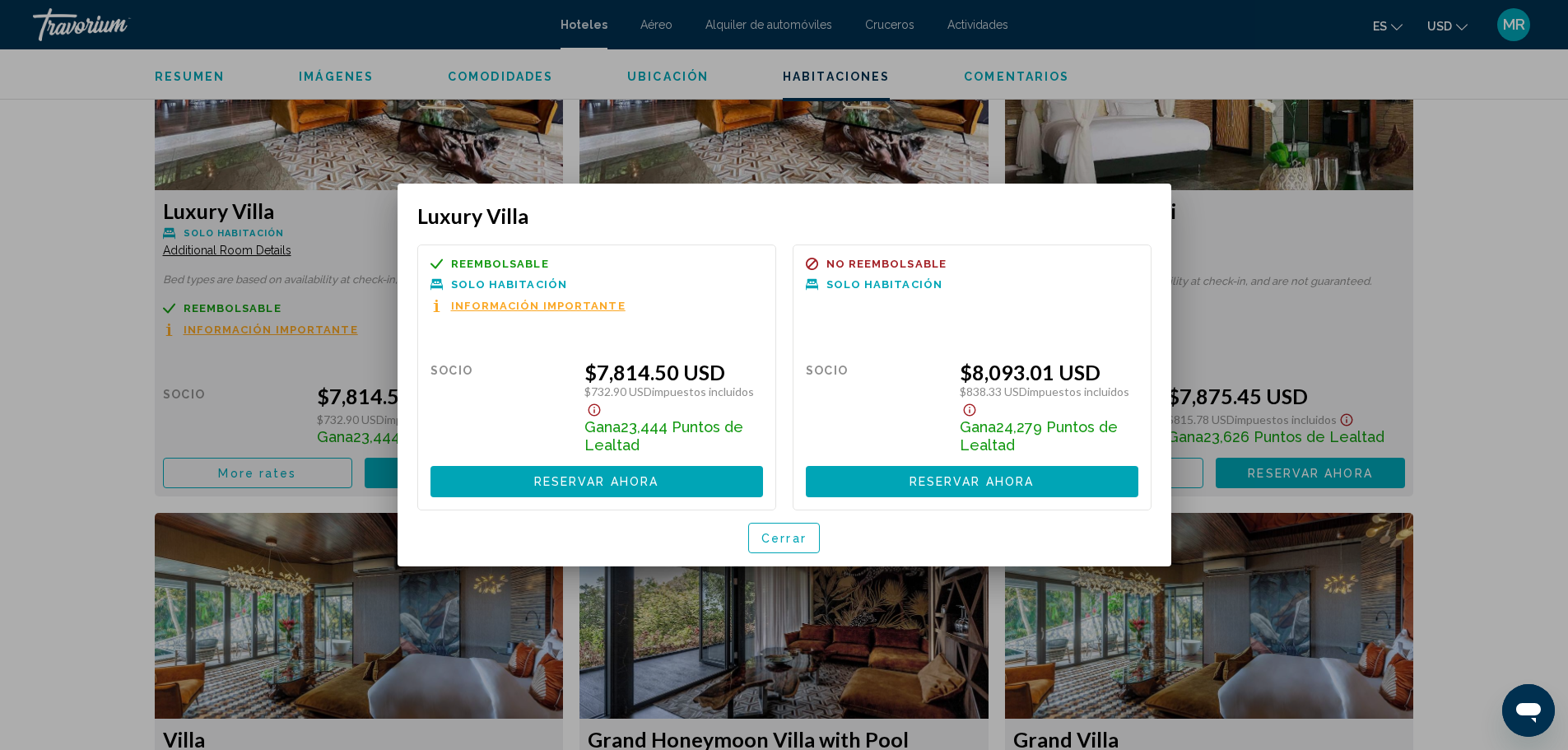 click on "Cerrar" at bounding box center [784, 538] 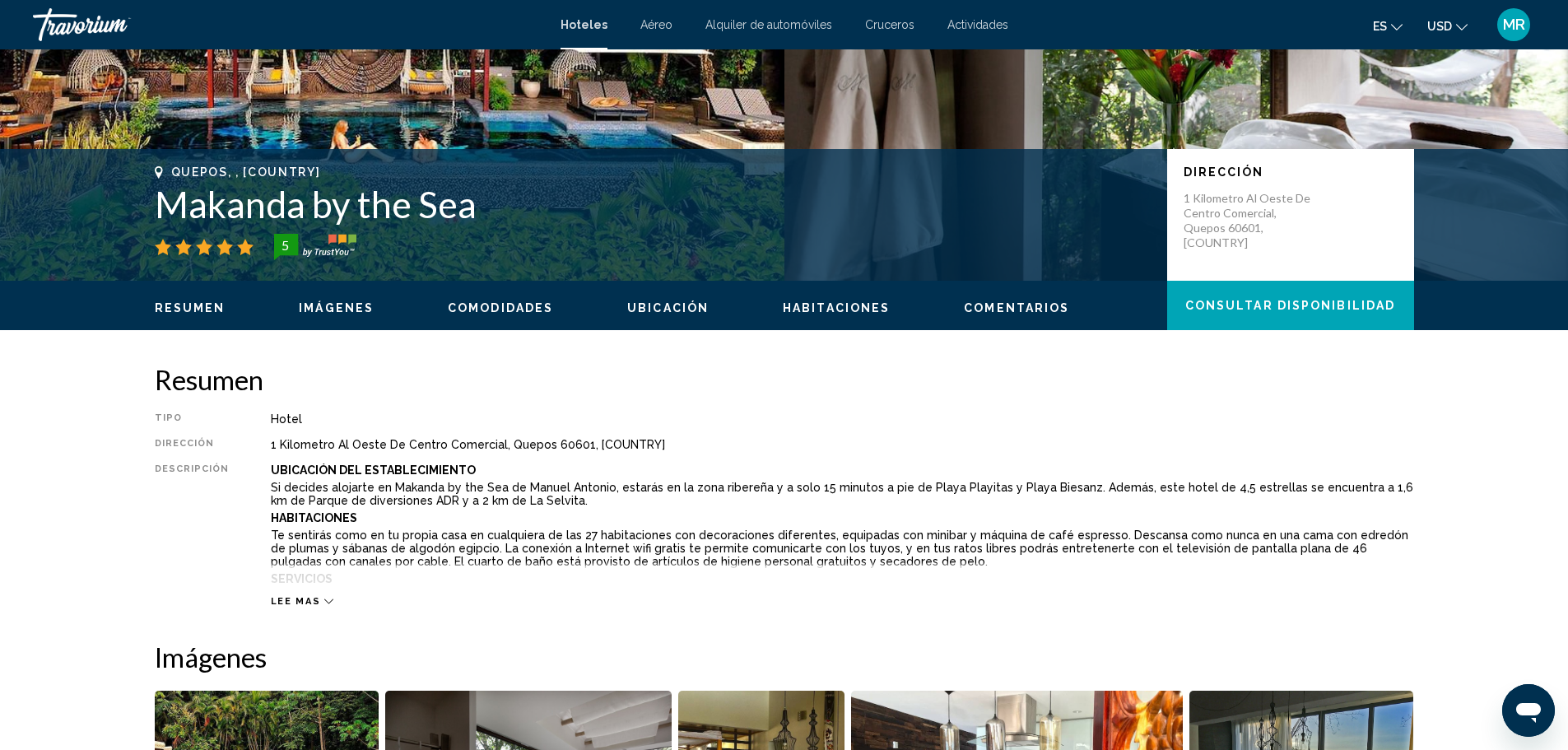 scroll, scrollTop: 247, scrollLeft: 0, axis: vertical 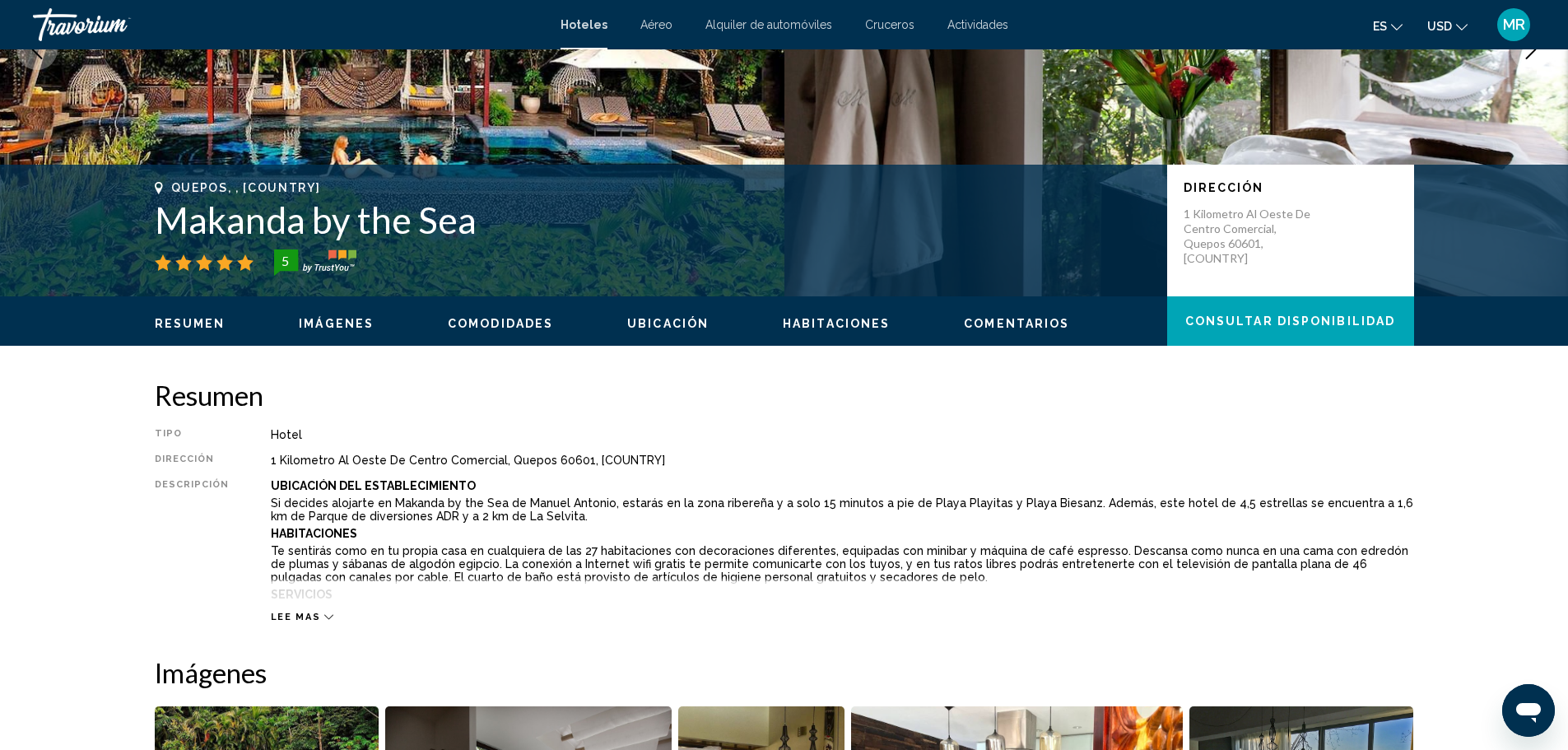 drag, startPoint x: 150, startPoint y: 218, endPoint x: 477, endPoint y: 209, distance: 327.12383 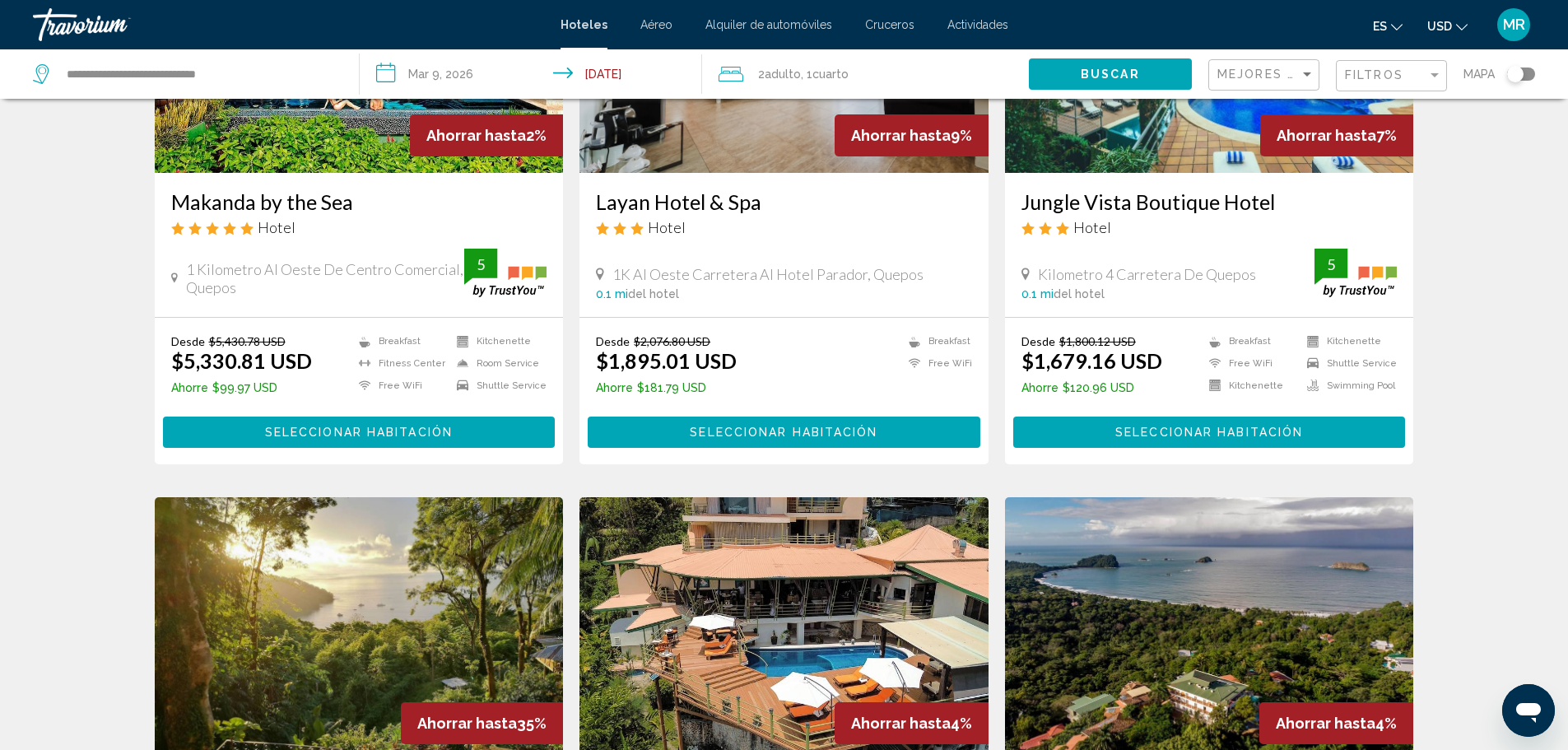 scroll, scrollTop: 0, scrollLeft: 0, axis: both 